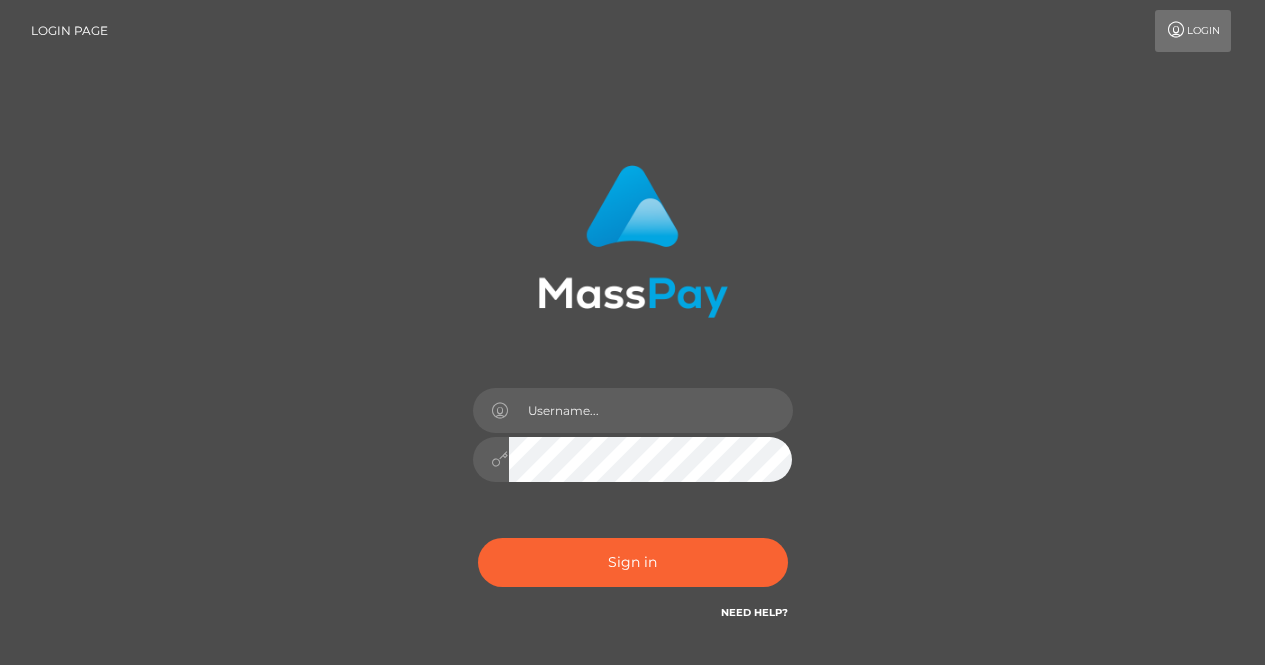 scroll, scrollTop: 0, scrollLeft: 0, axis: both 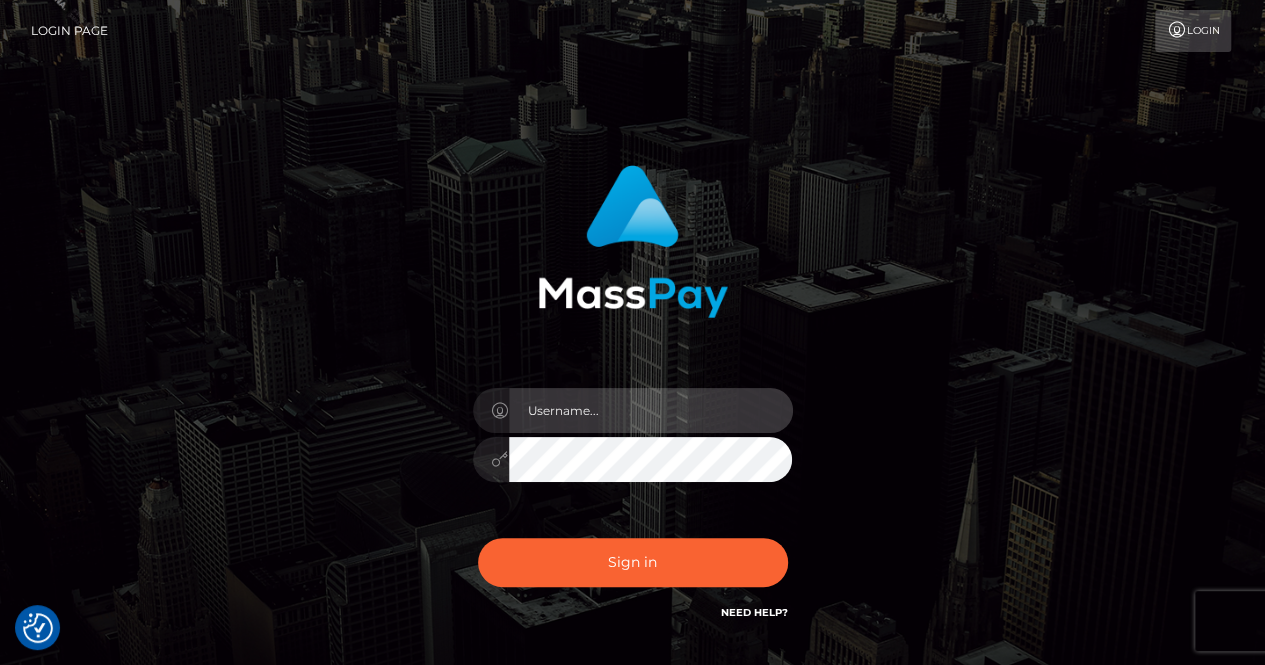 type on "[FIRST]" 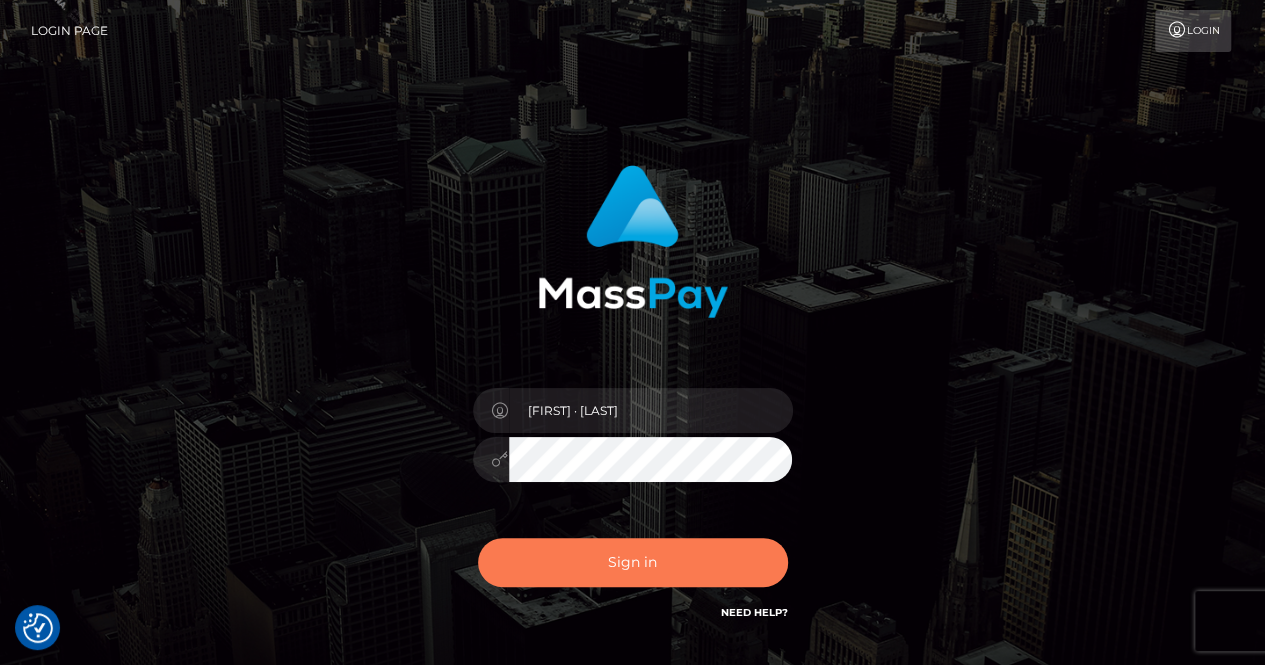 click on "Sign in" at bounding box center [633, 562] 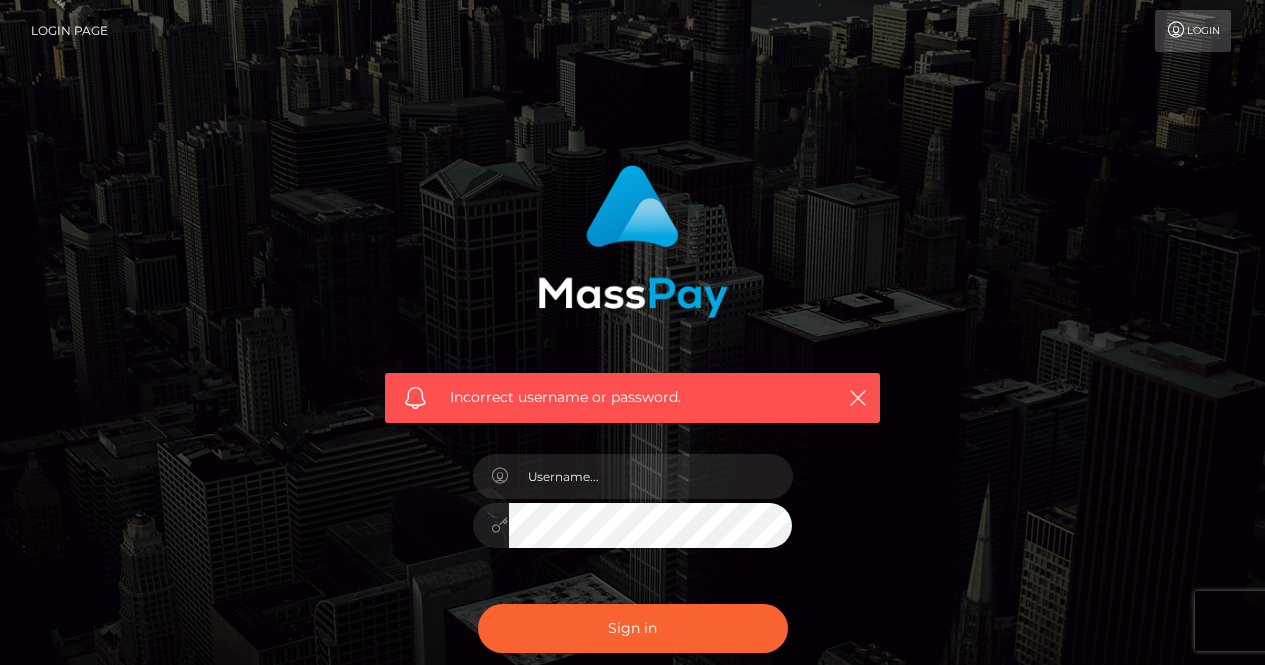scroll, scrollTop: 0, scrollLeft: 0, axis: both 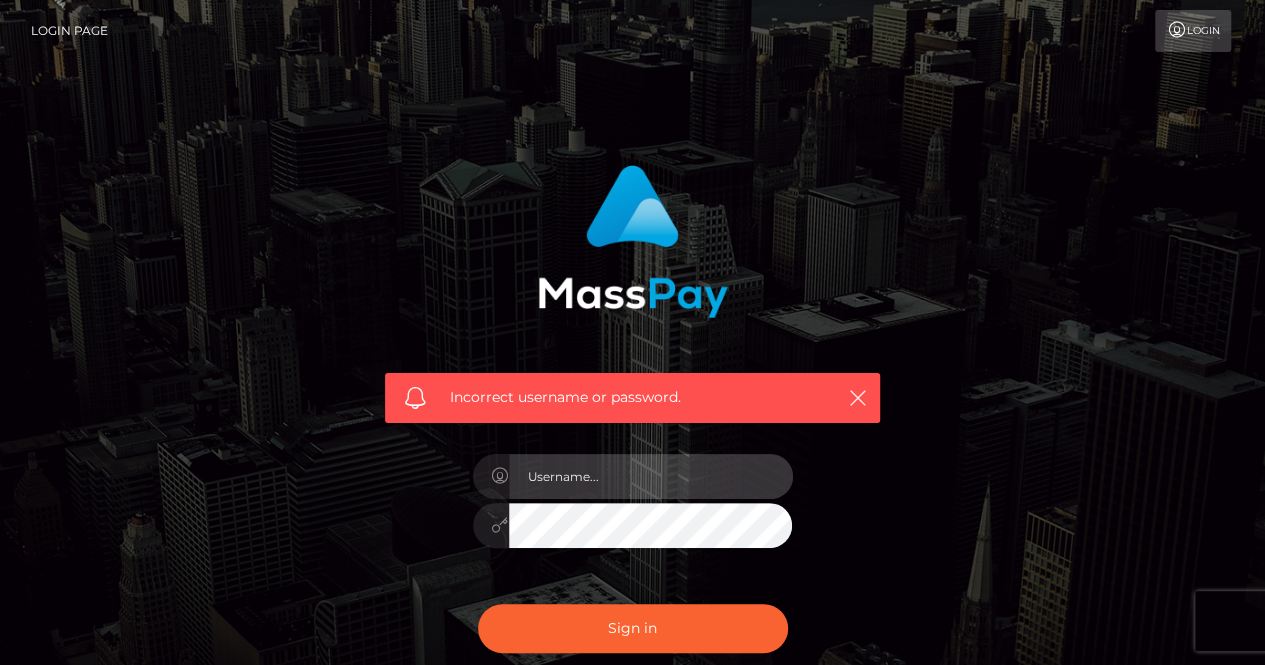 type on "[NAME]" 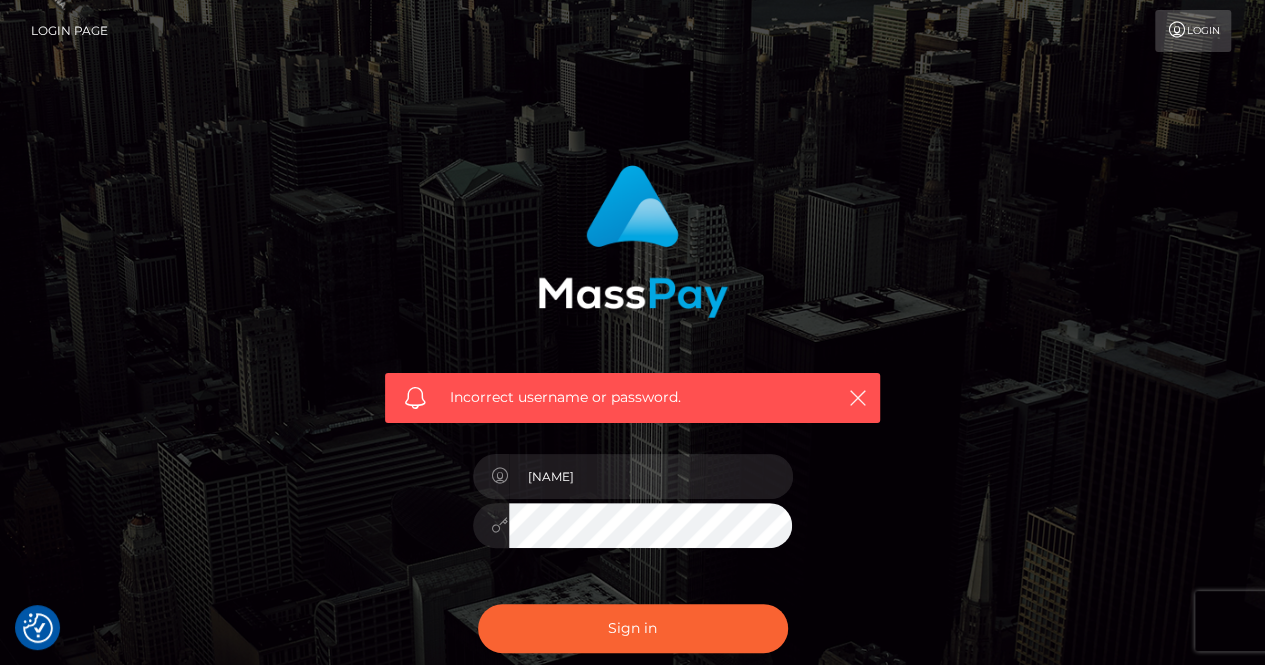click on "Sign in" at bounding box center [633, 628] 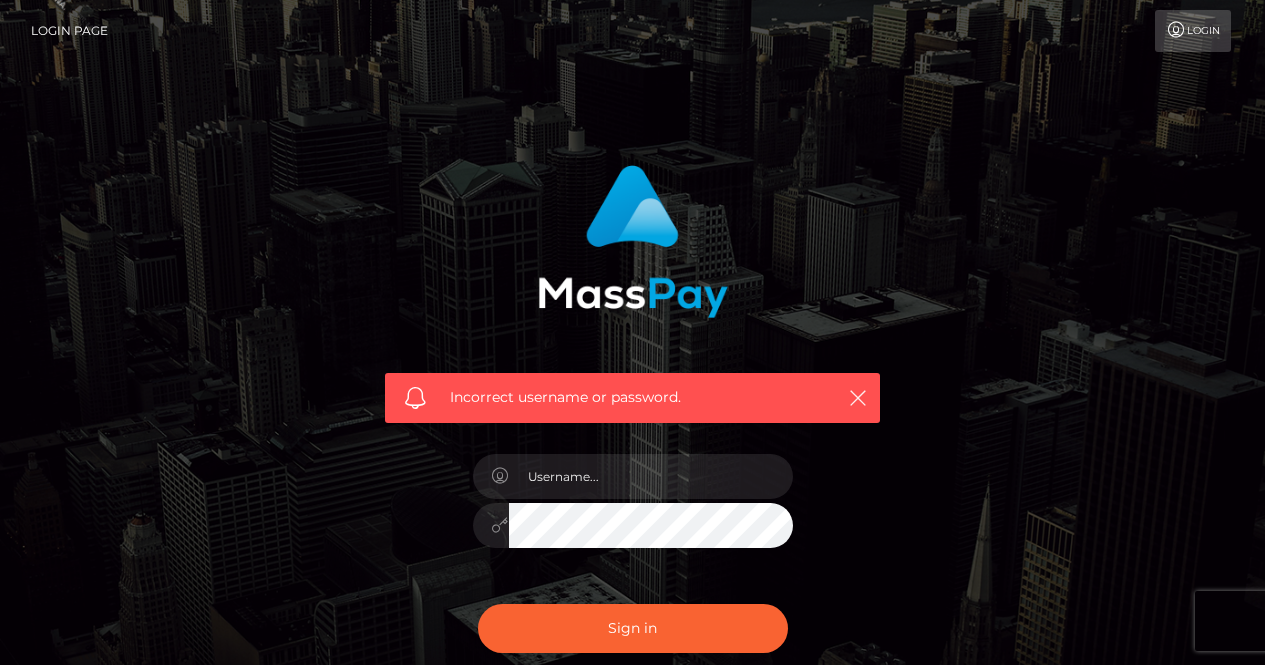 scroll, scrollTop: 0, scrollLeft: 0, axis: both 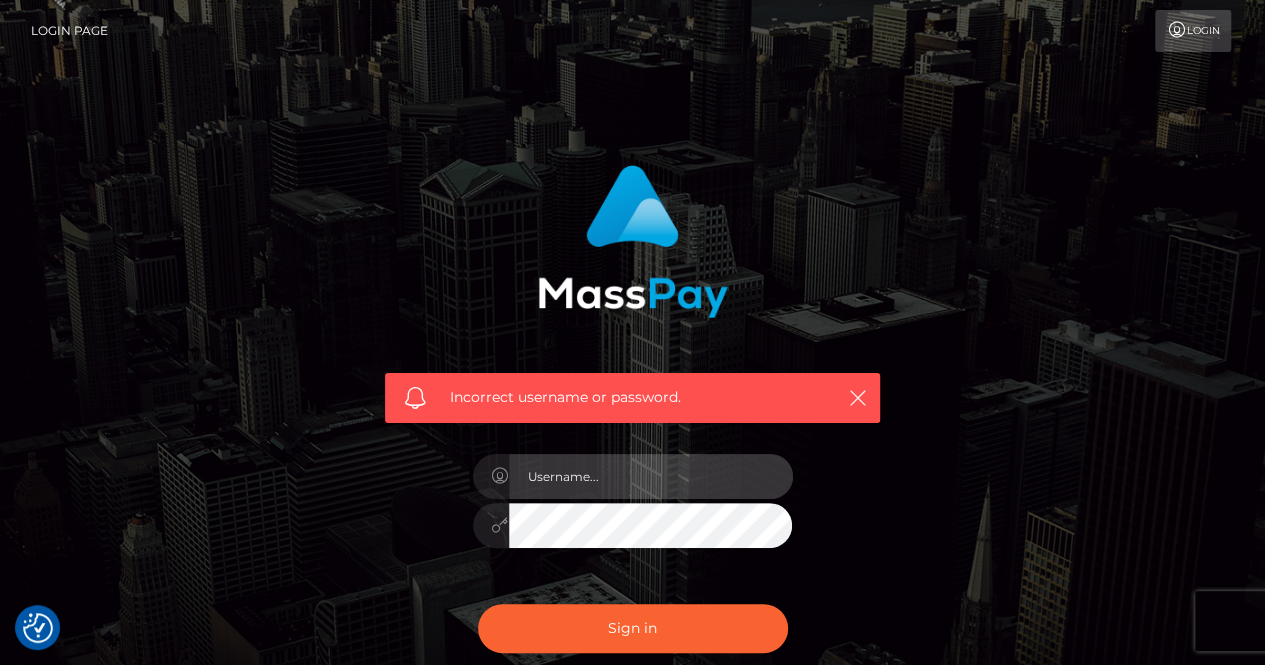type on "[FIRST]" 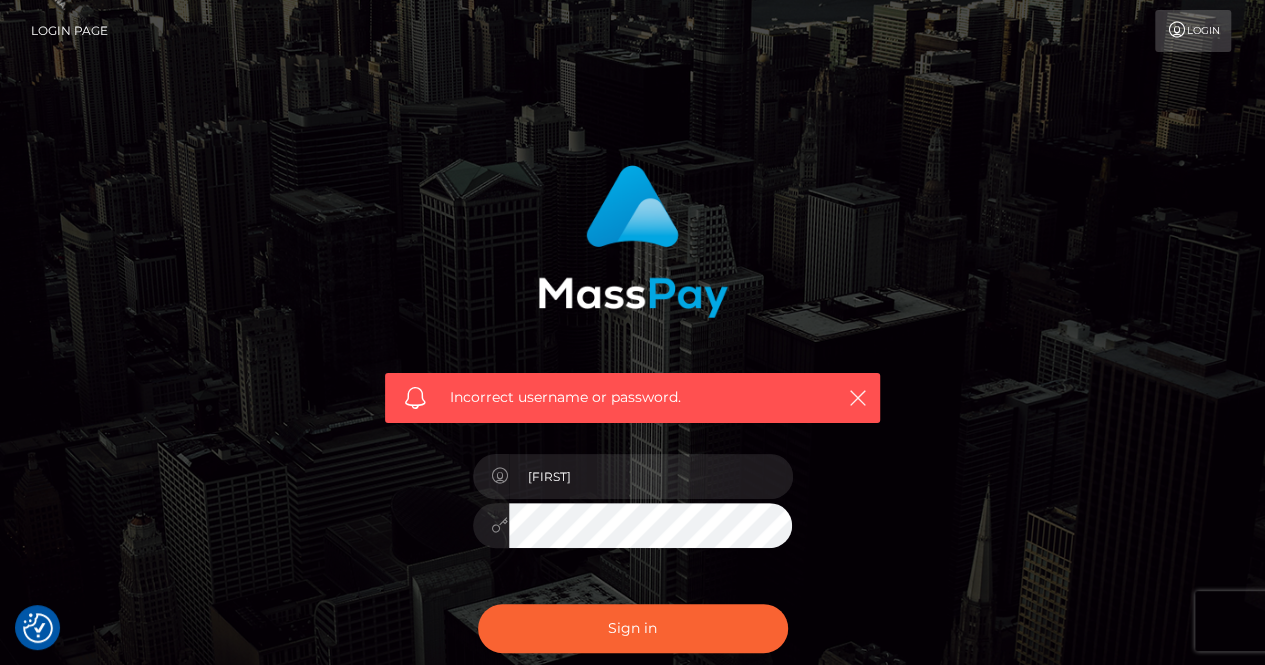 click on "[NAME]" at bounding box center (633, 515) 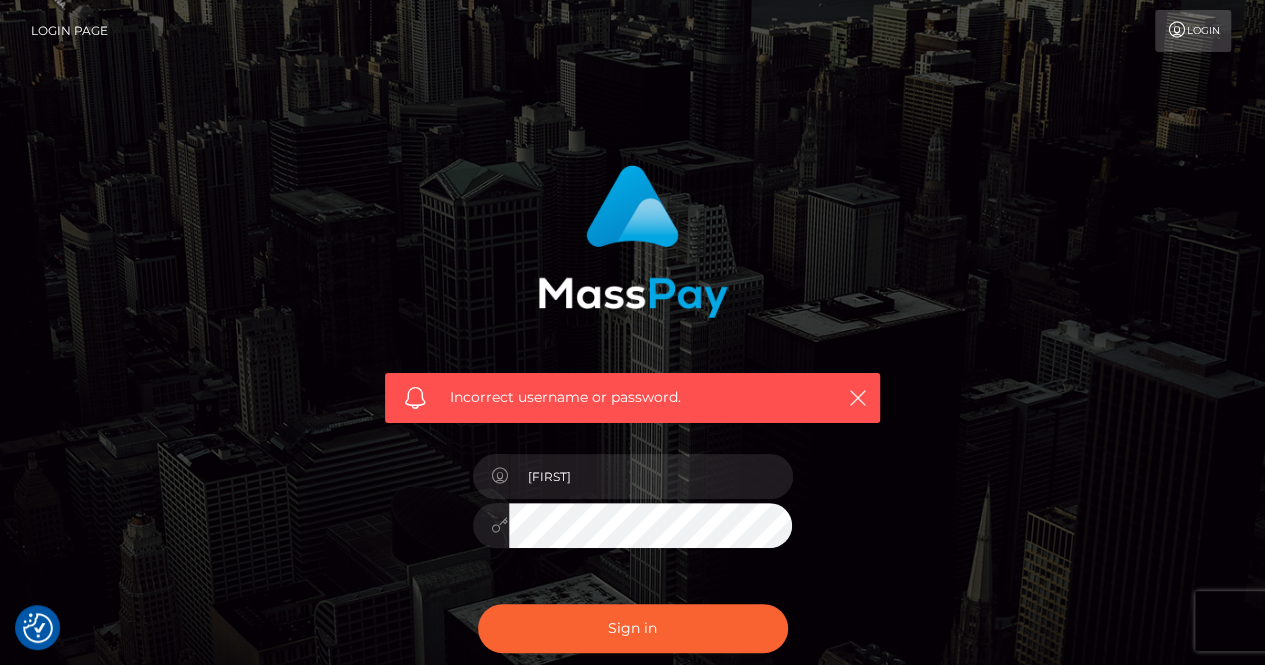 click on "Sign in" at bounding box center (633, 628) 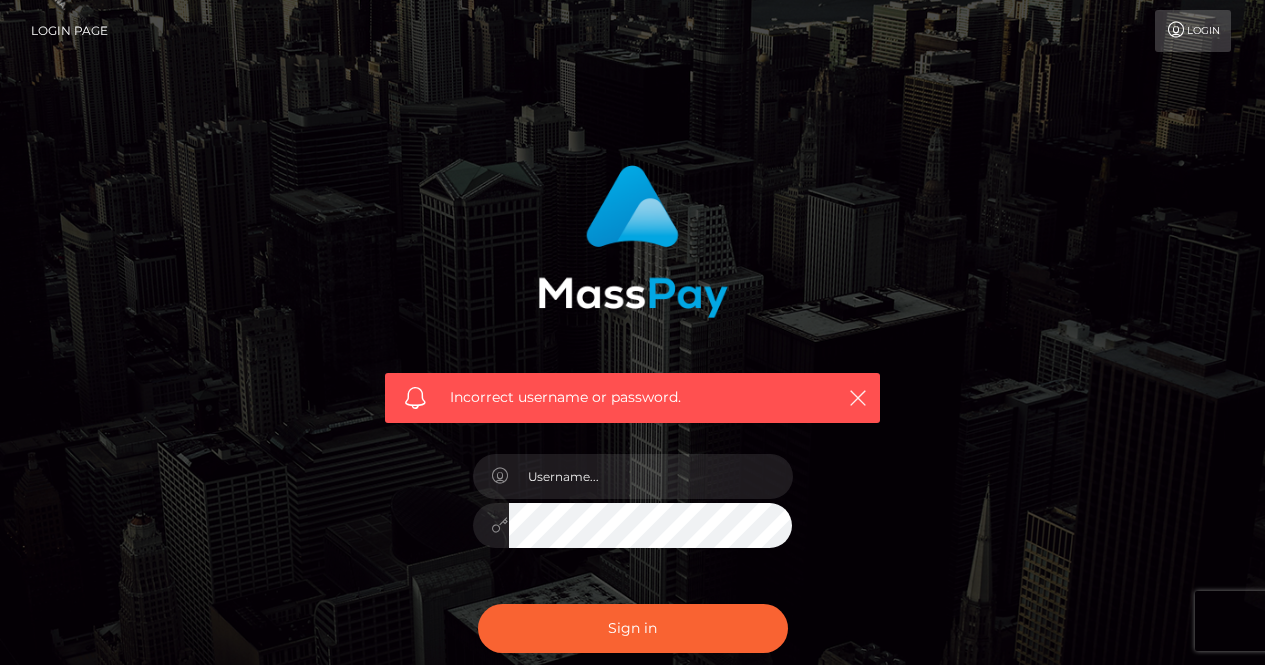 scroll, scrollTop: 0, scrollLeft: 0, axis: both 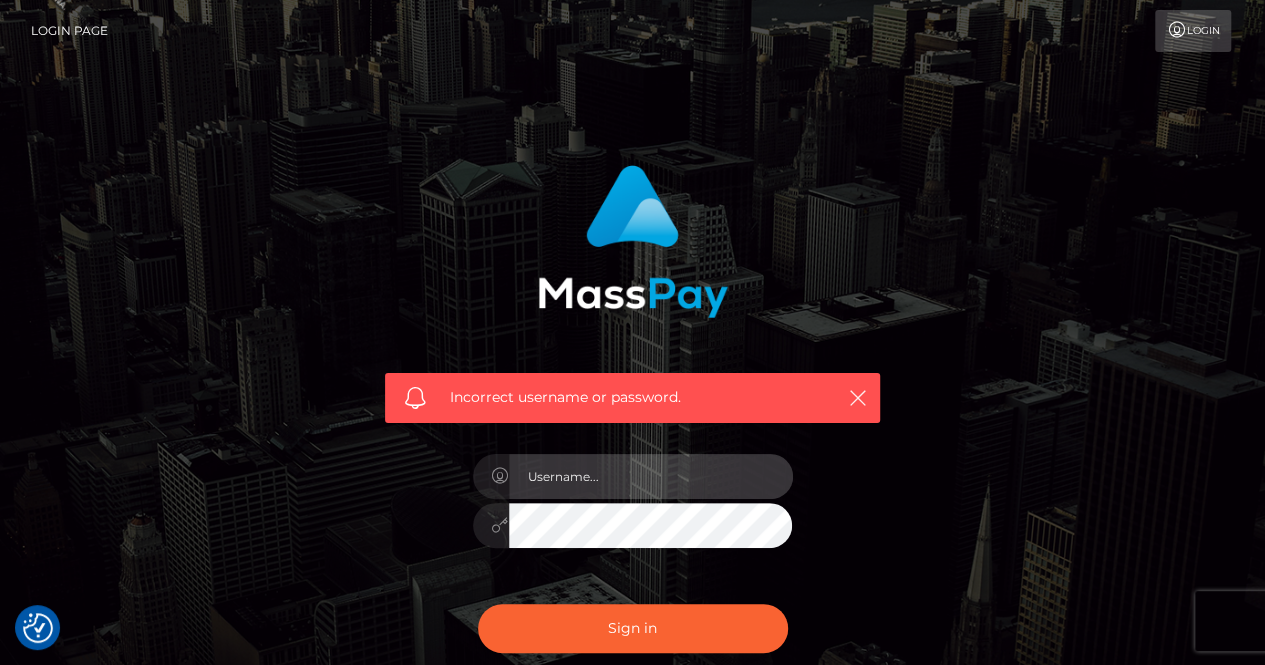 type on "[NAME]" 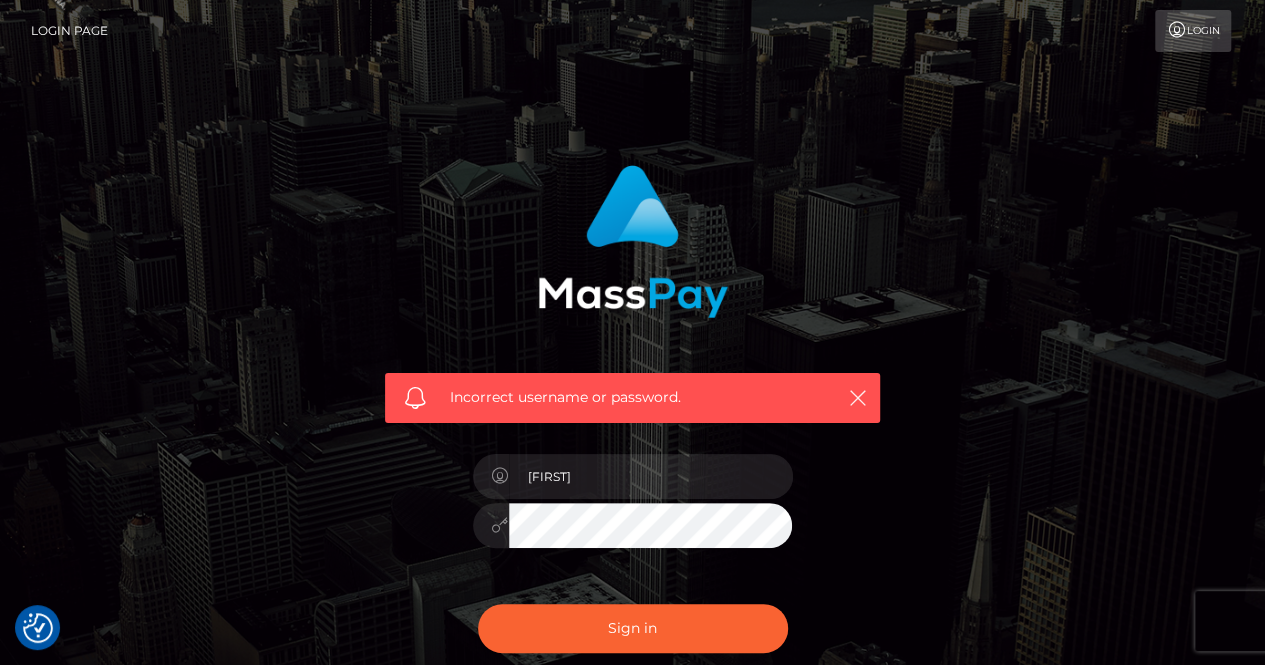 click on "Sign in" at bounding box center (633, 628) 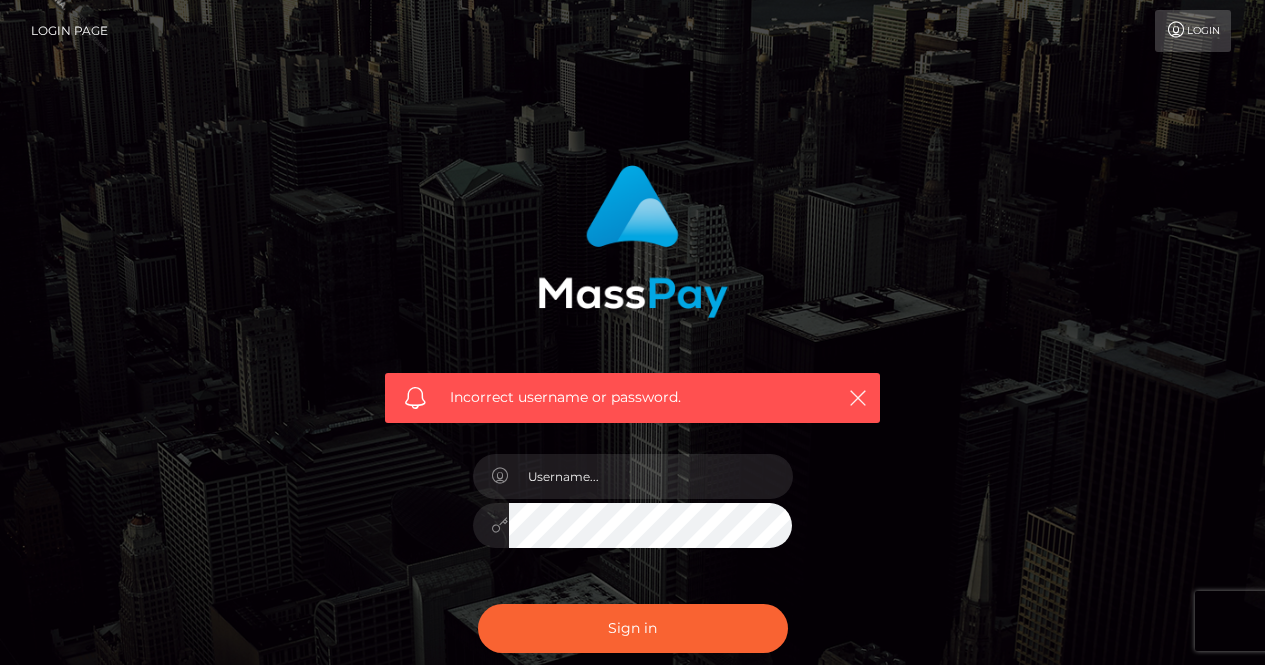 scroll, scrollTop: 0, scrollLeft: 0, axis: both 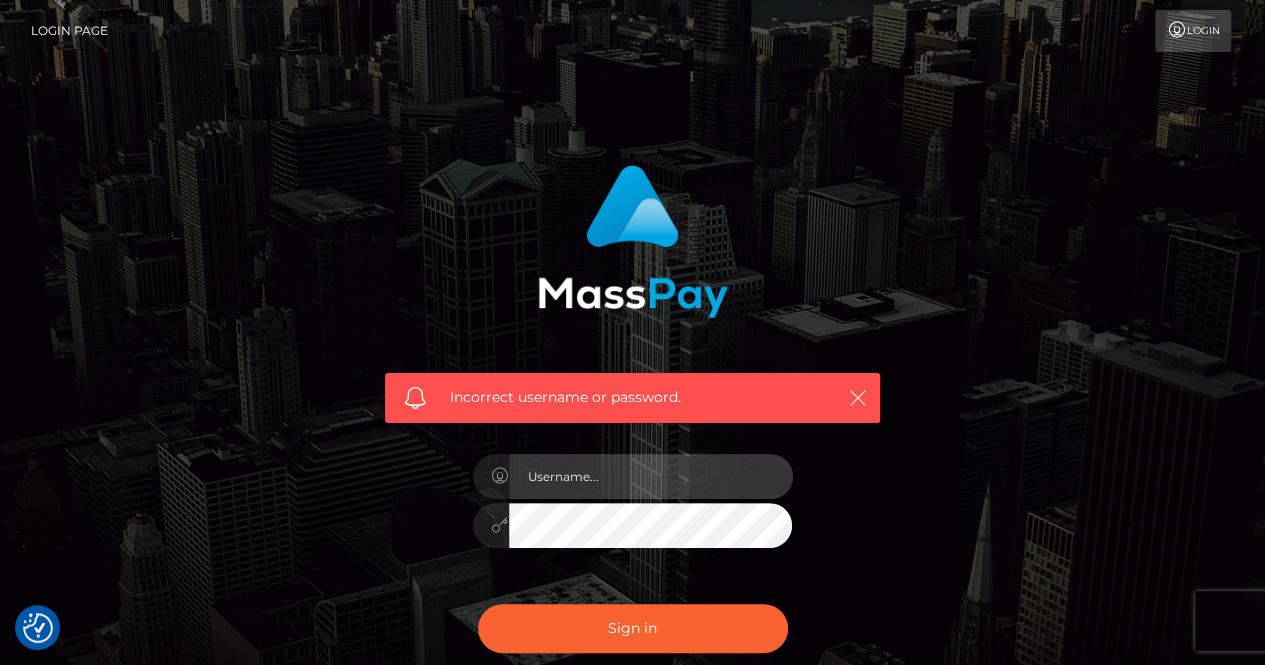 type on "Lindsey.MB" 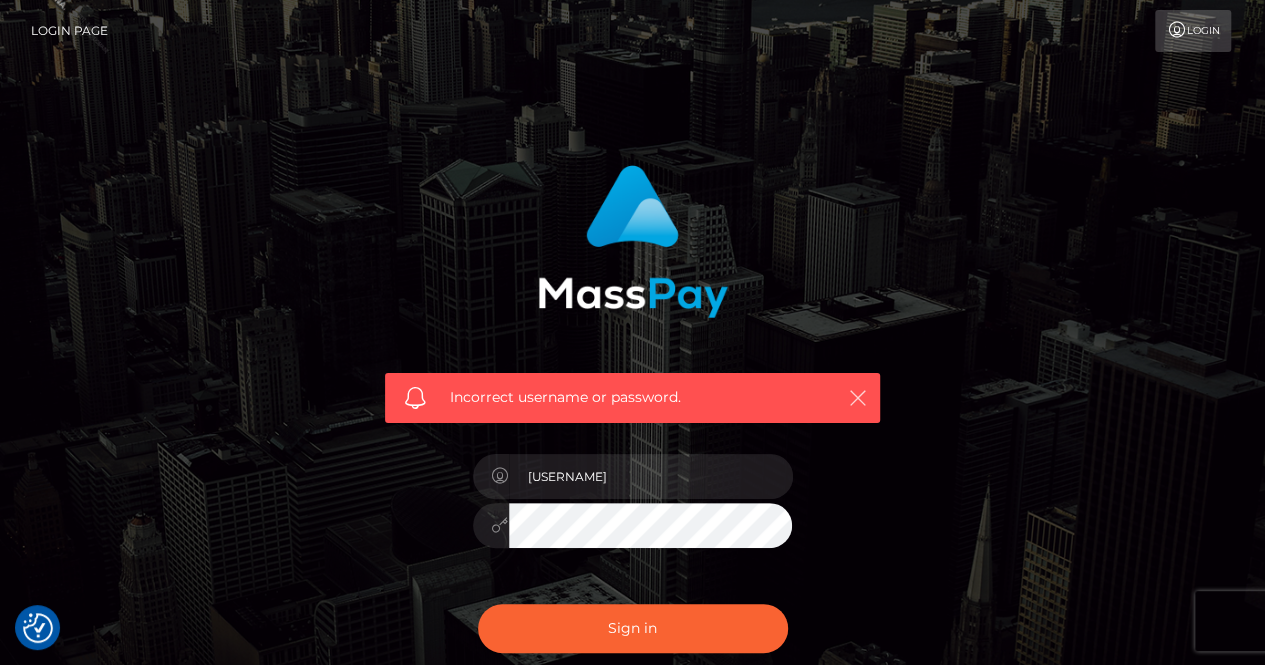 click at bounding box center [858, 398] 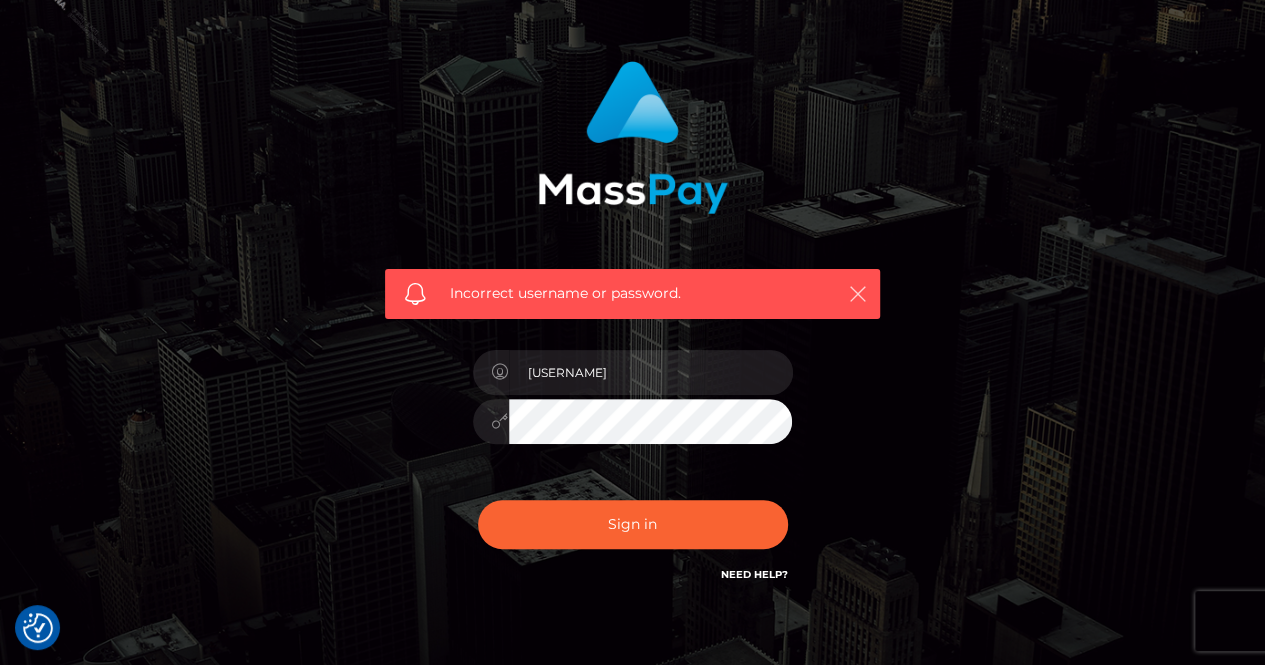 scroll, scrollTop: 209, scrollLeft: 0, axis: vertical 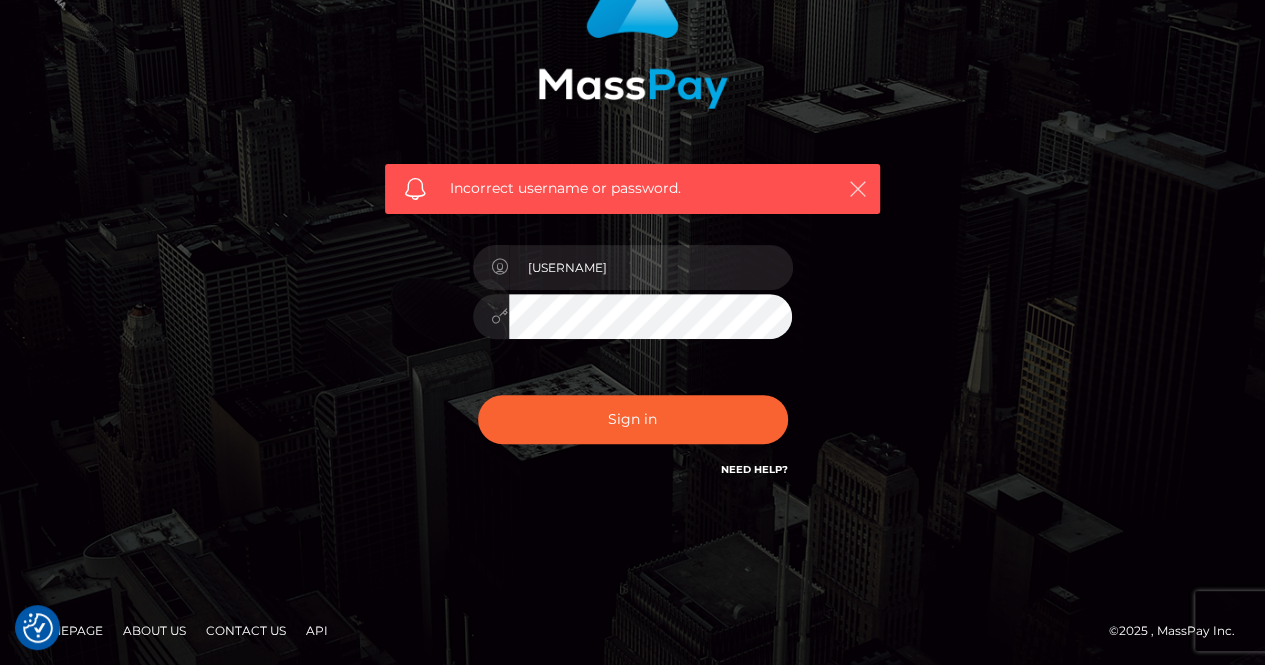 click at bounding box center (858, 189) 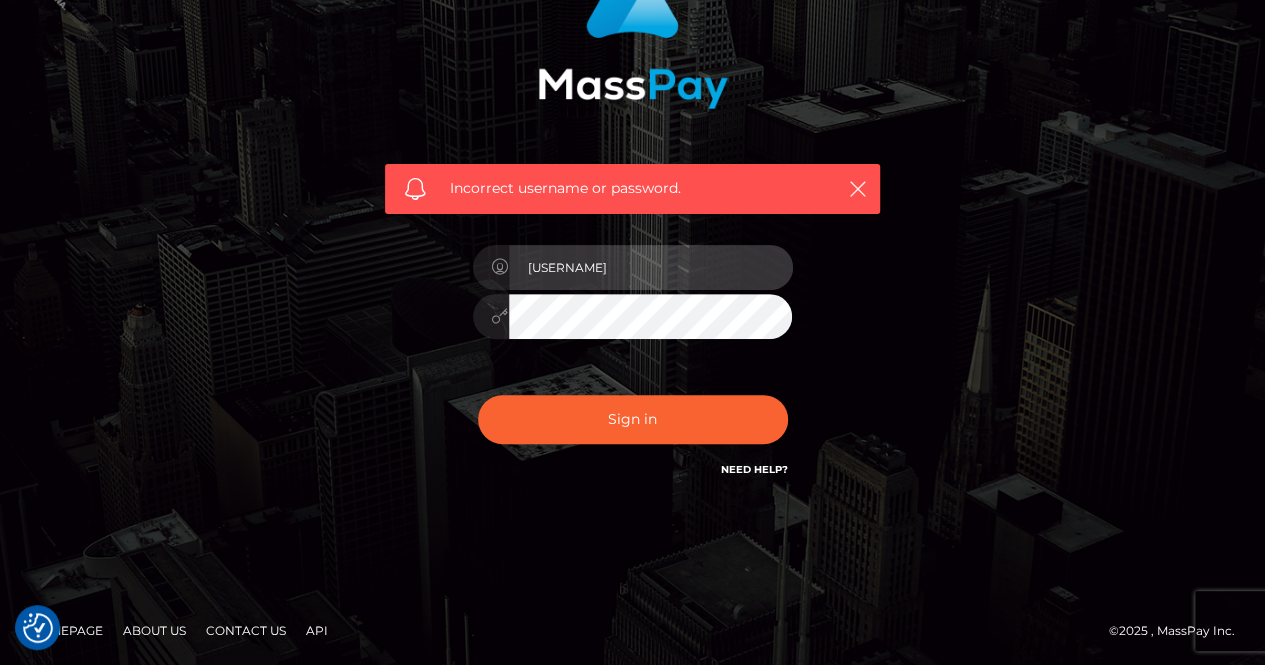 click on "Lindsey.MB" at bounding box center [651, 267] 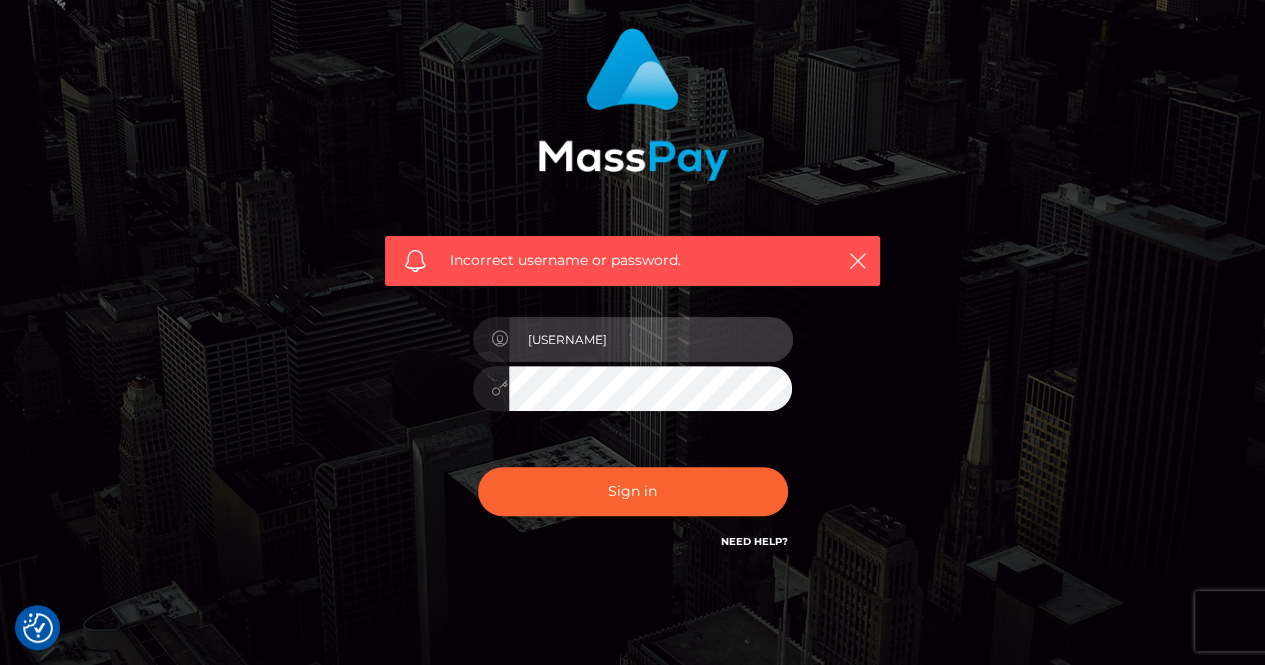 scroll, scrollTop: 209, scrollLeft: 0, axis: vertical 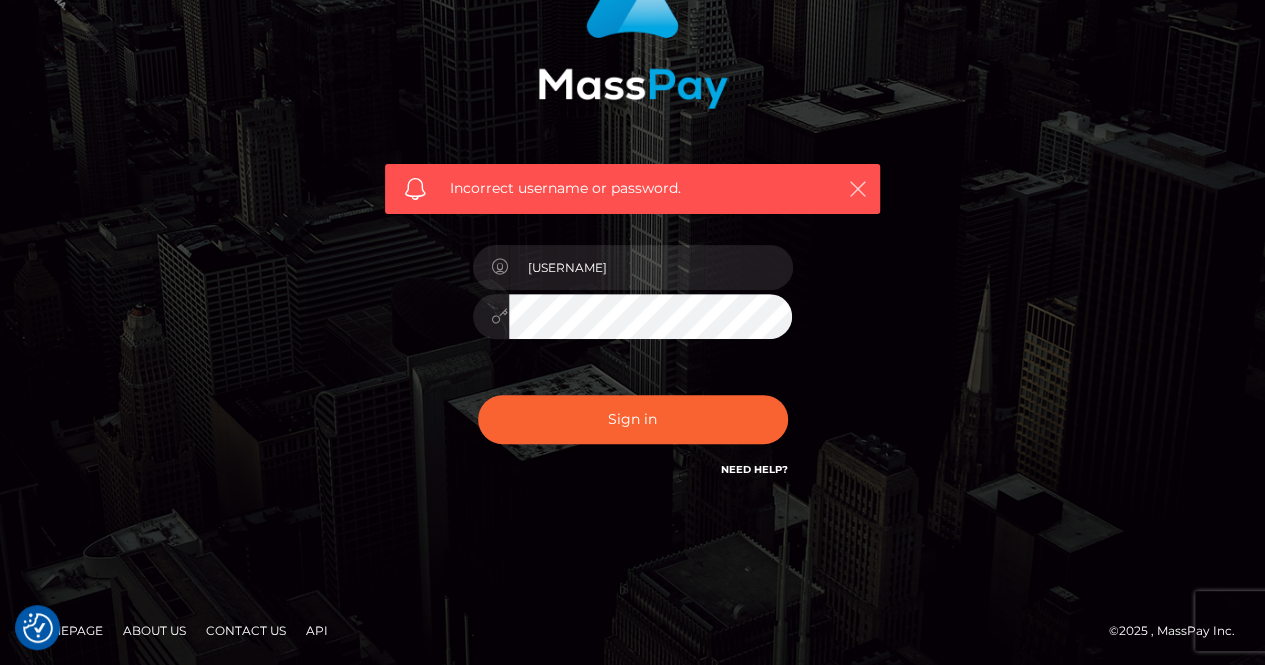 click at bounding box center (858, 189) 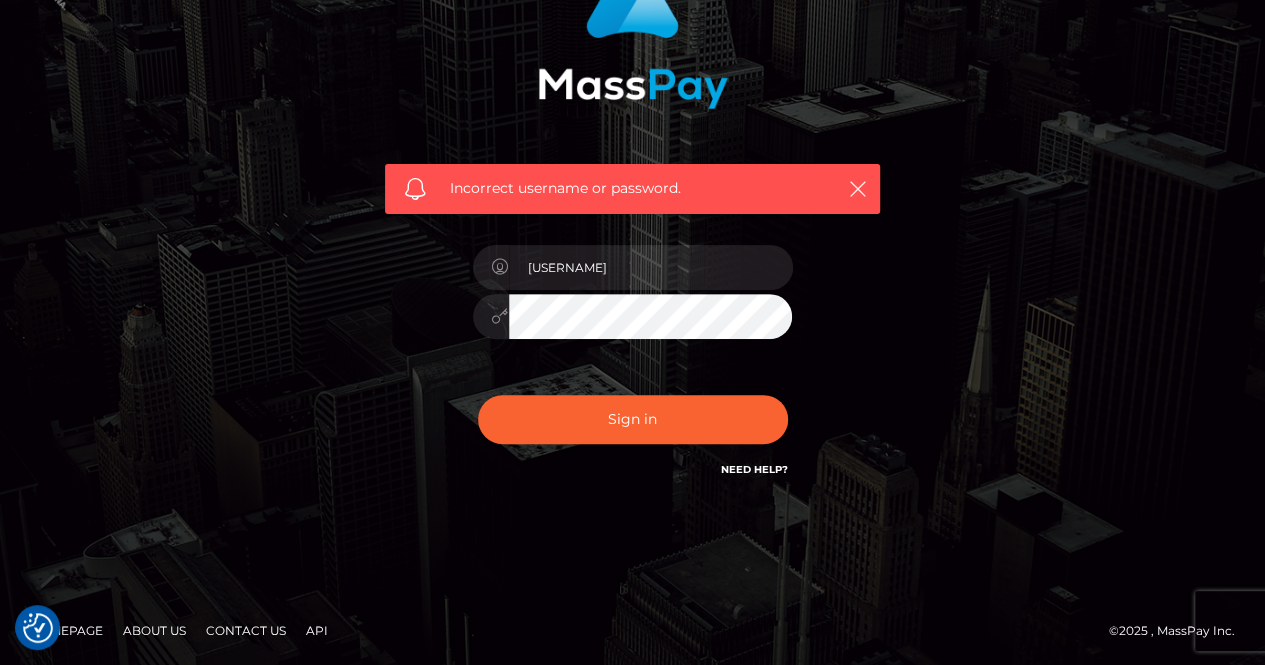 click on "Need
Help?" at bounding box center [754, 469] 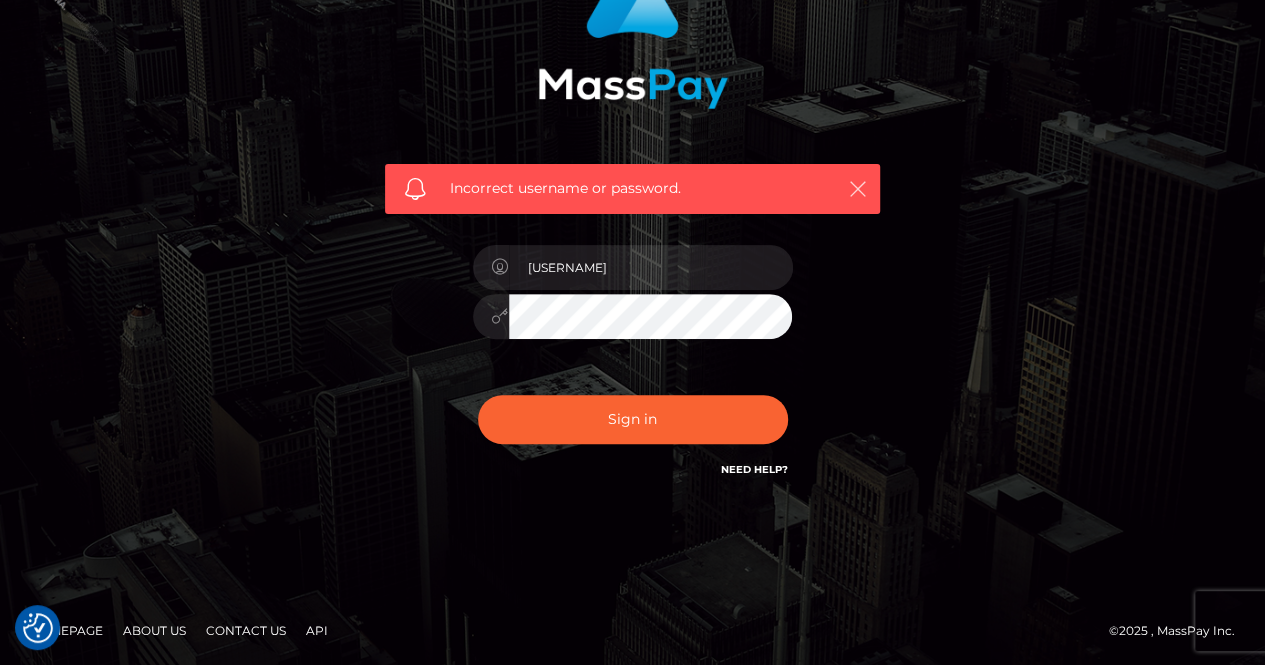 click at bounding box center [858, 189] 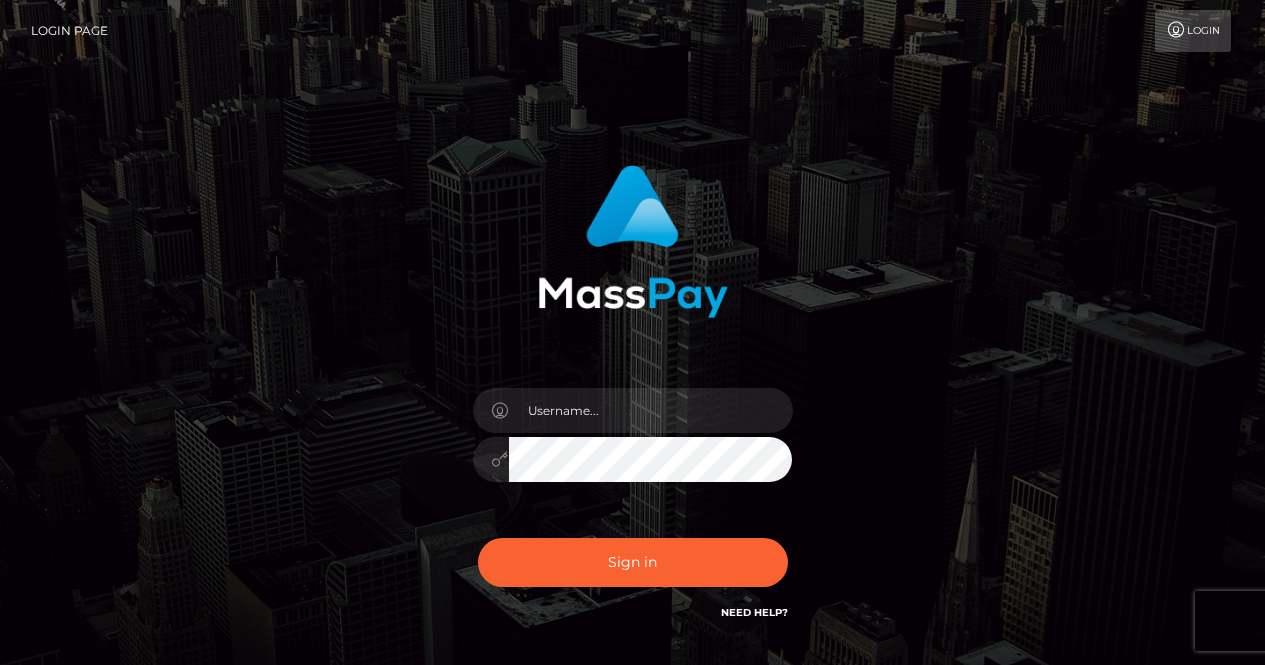 scroll, scrollTop: 0, scrollLeft: 0, axis: both 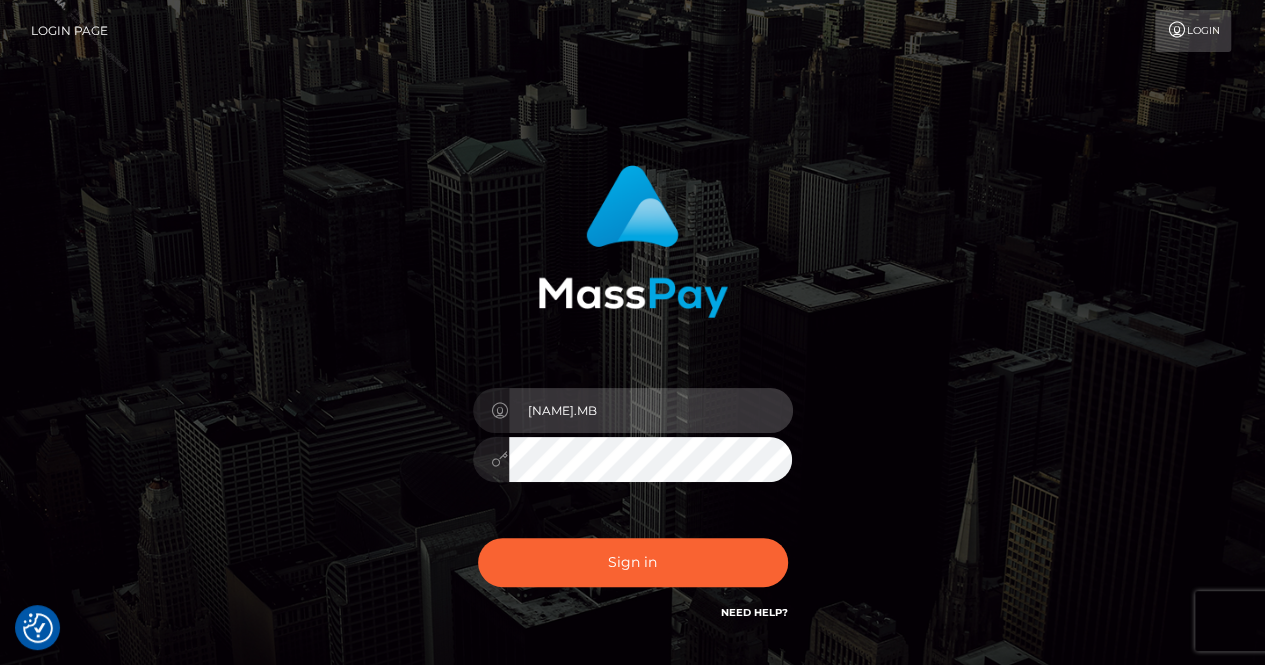 drag, startPoint x: 643, startPoint y: 406, endPoint x: 462, endPoint y: 430, distance: 182.58423 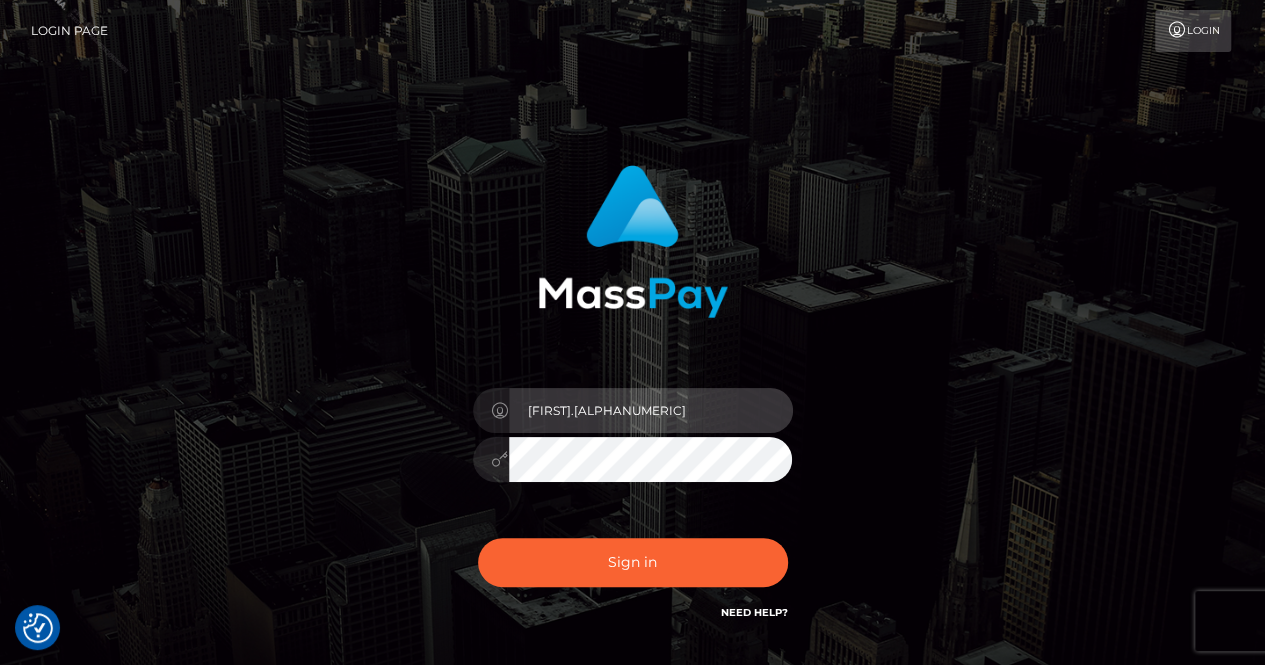type on "Lindsey.Megabonanza" 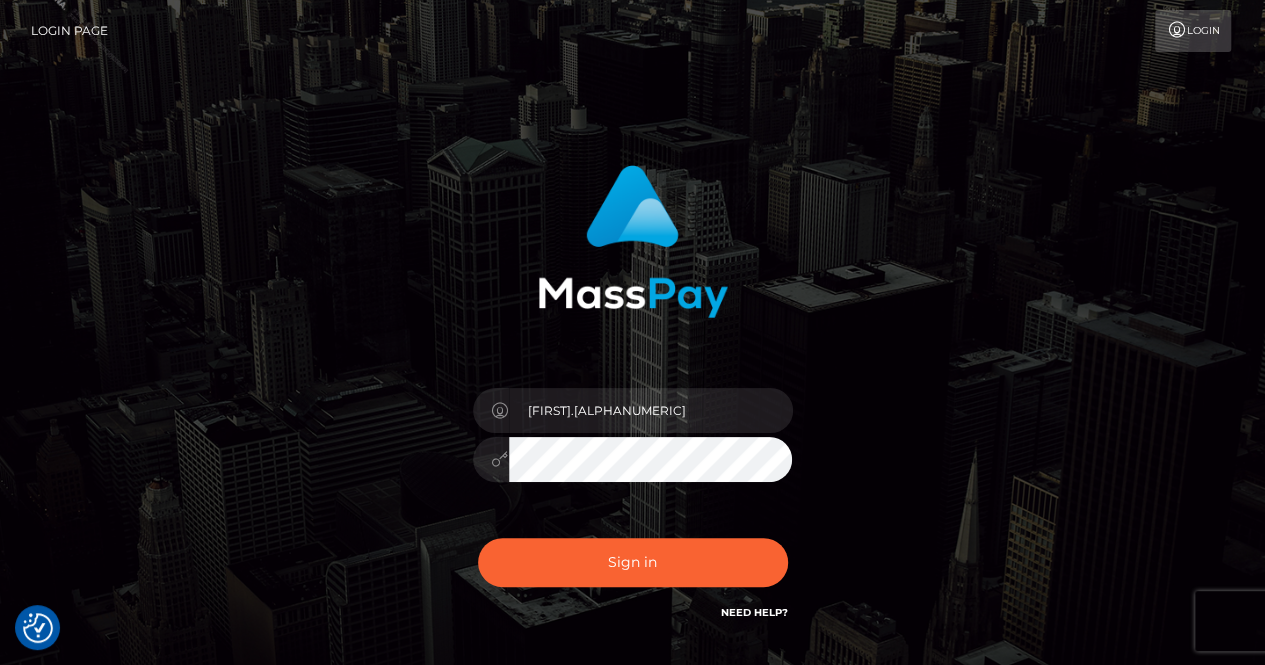 click at bounding box center [633, 456] 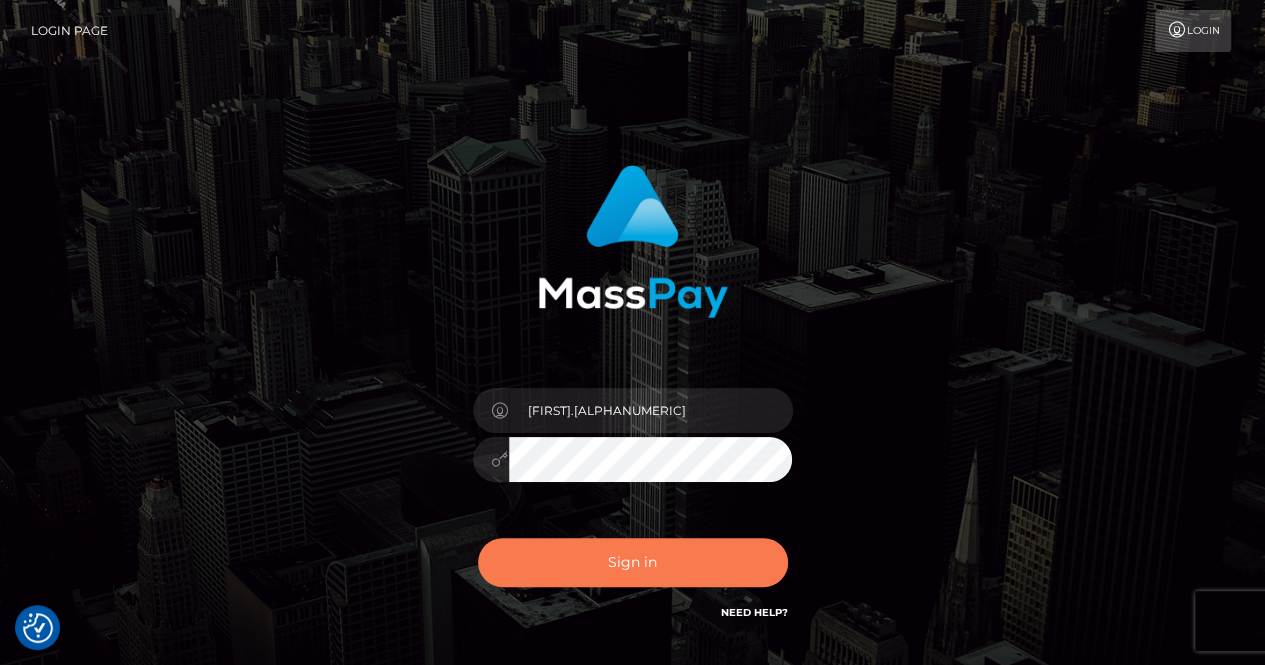 drag, startPoint x: 587, startPoint y: 567, endPoint x: 669, endPoint y: 584, distance: 83.74366 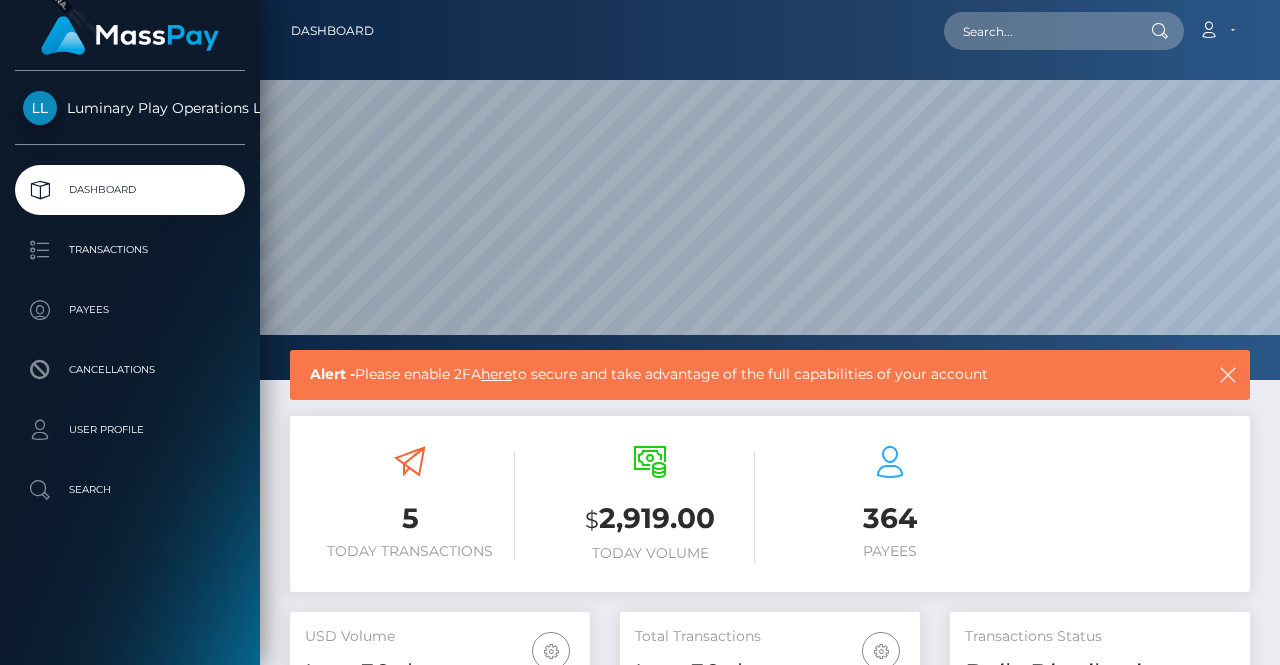 scroll, scrollTop: 0, scrollLeft: 0, axis: both 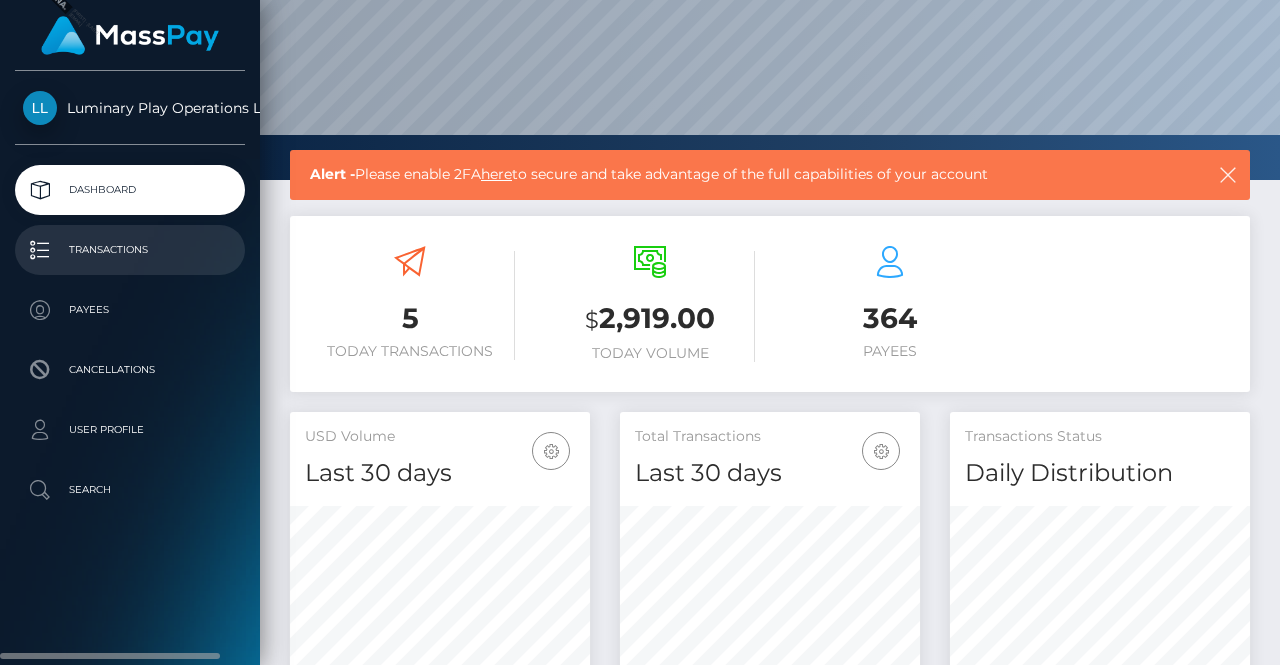 click on "Transactions" at bounding box center [130, 250] 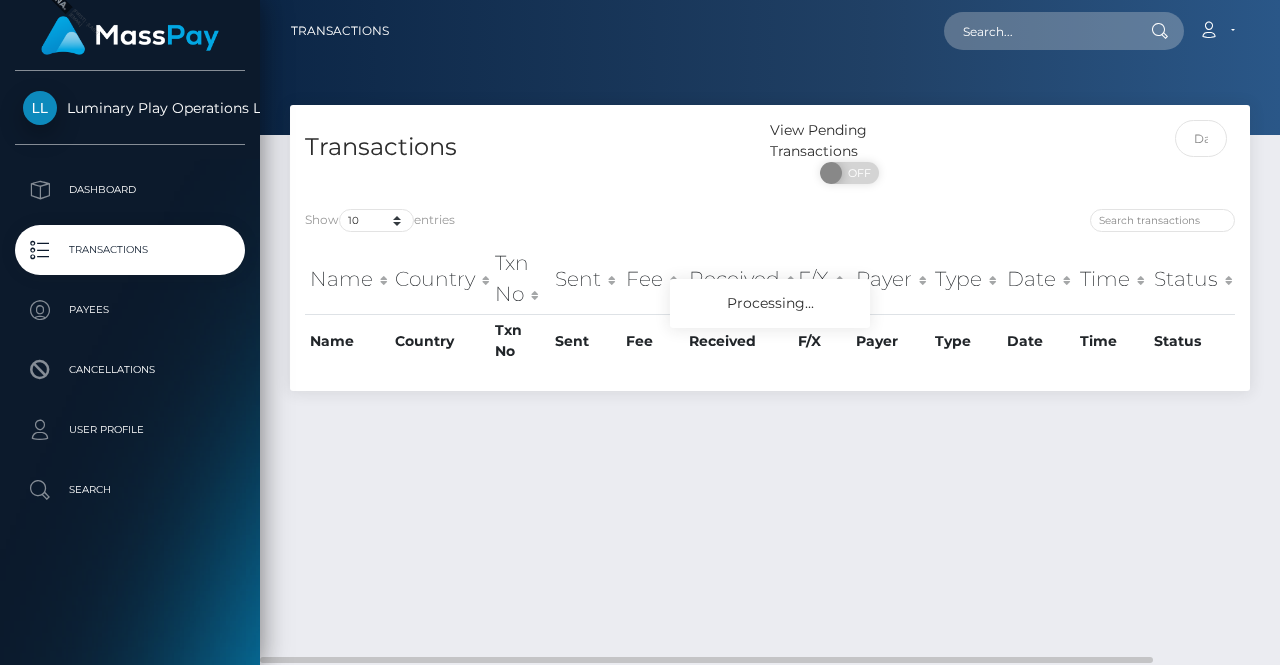 scroll, scrollTop: 0, scrollLeft: 0, axis: both 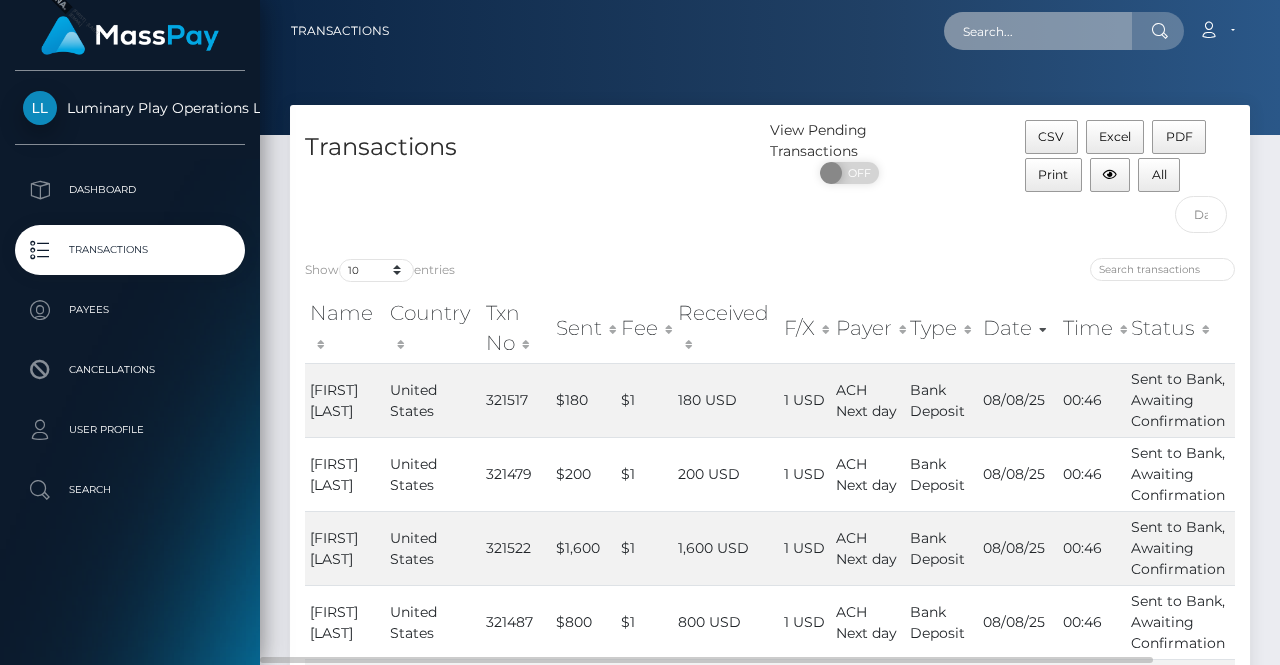 click at bounding box center [1038, 31] 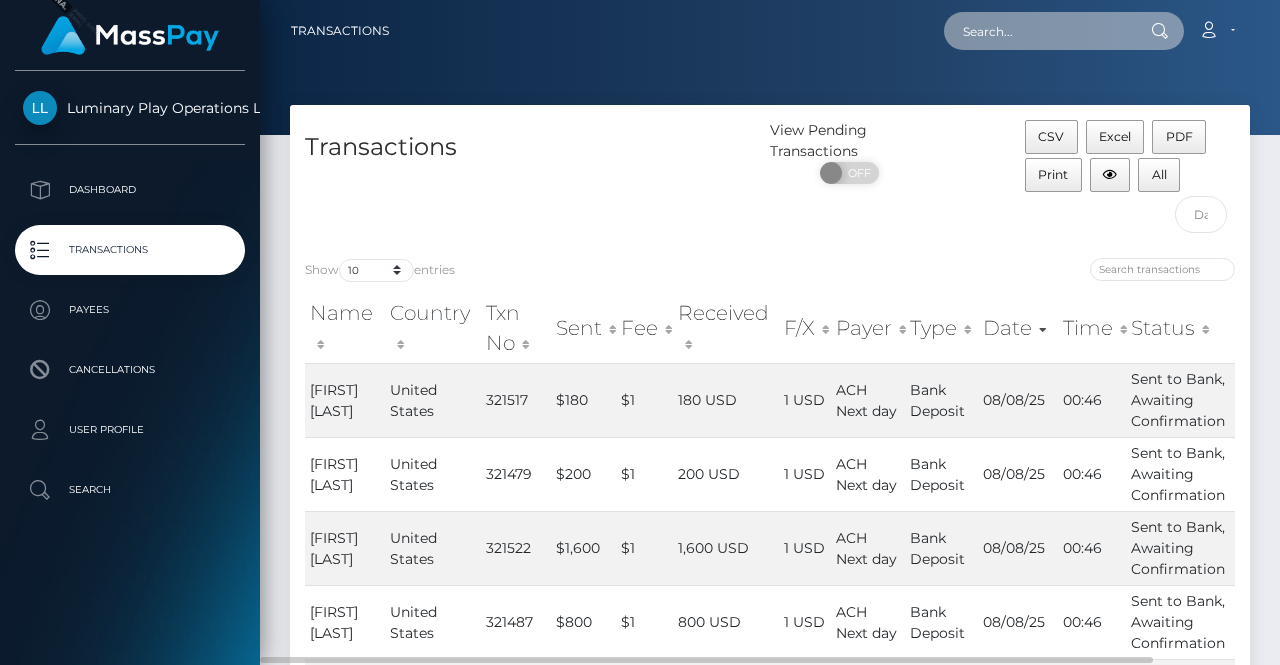 paste on "245954897" 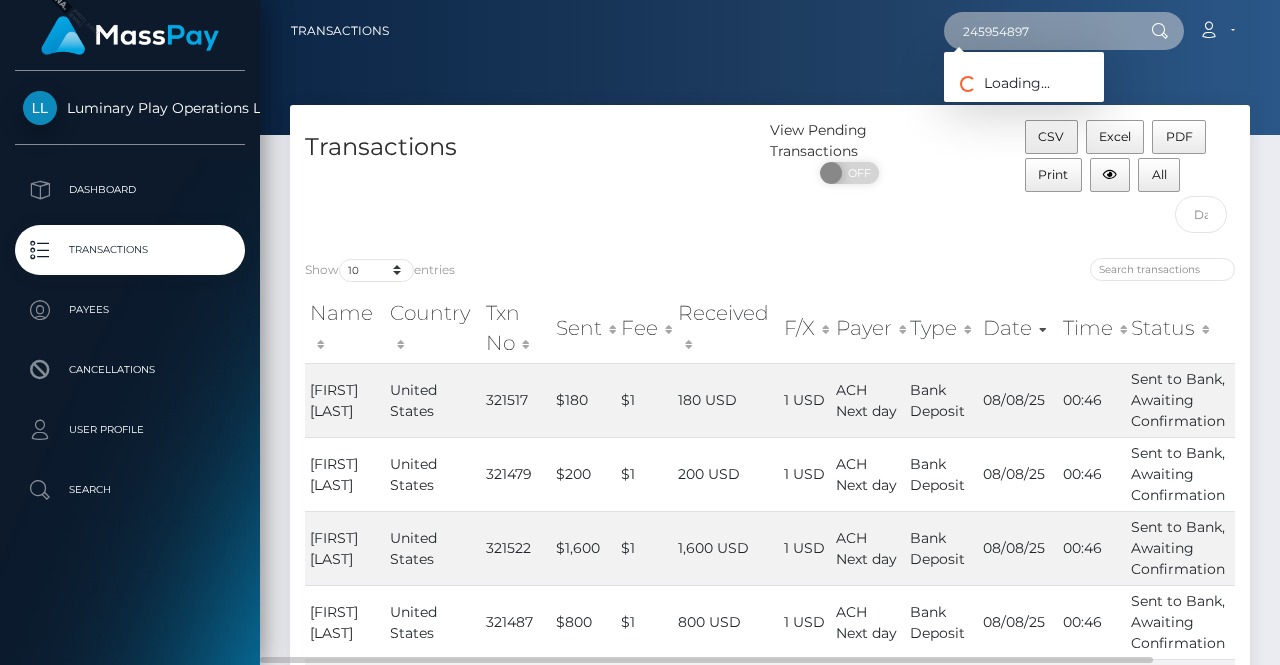 type on "245954897" 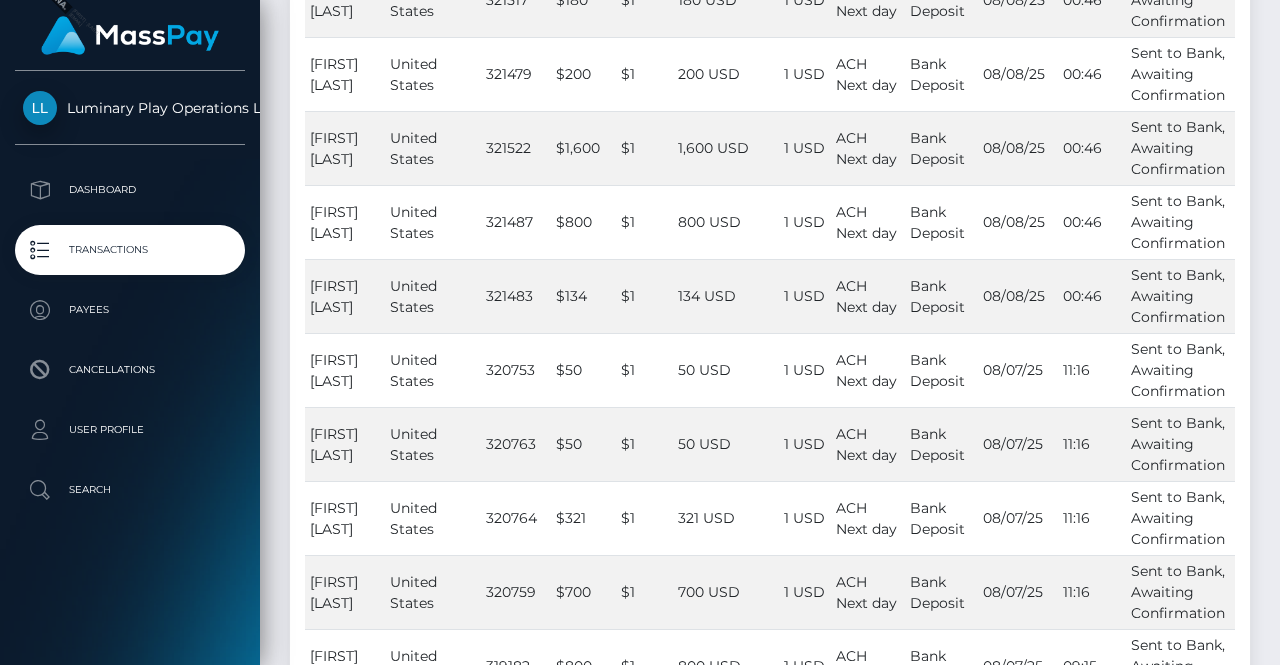 scroll, scrollTop: 0, scrollLeft: 0, axis: both 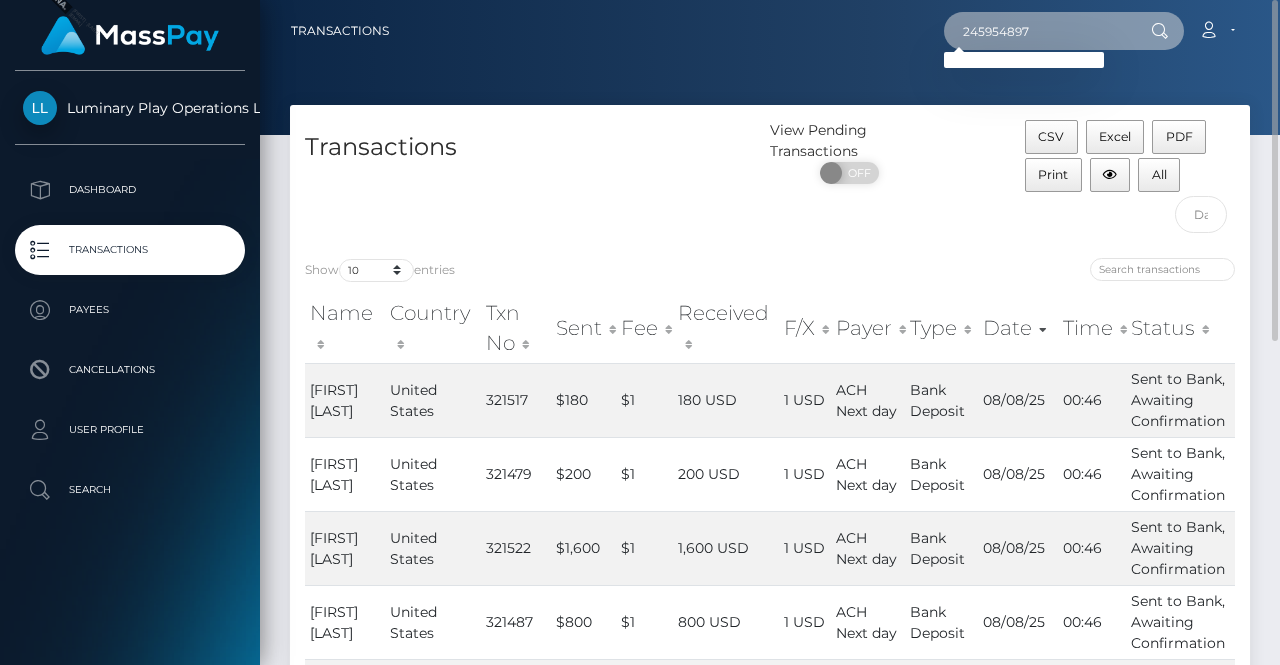 click on "245954897" at bounding box center [1038, 31] 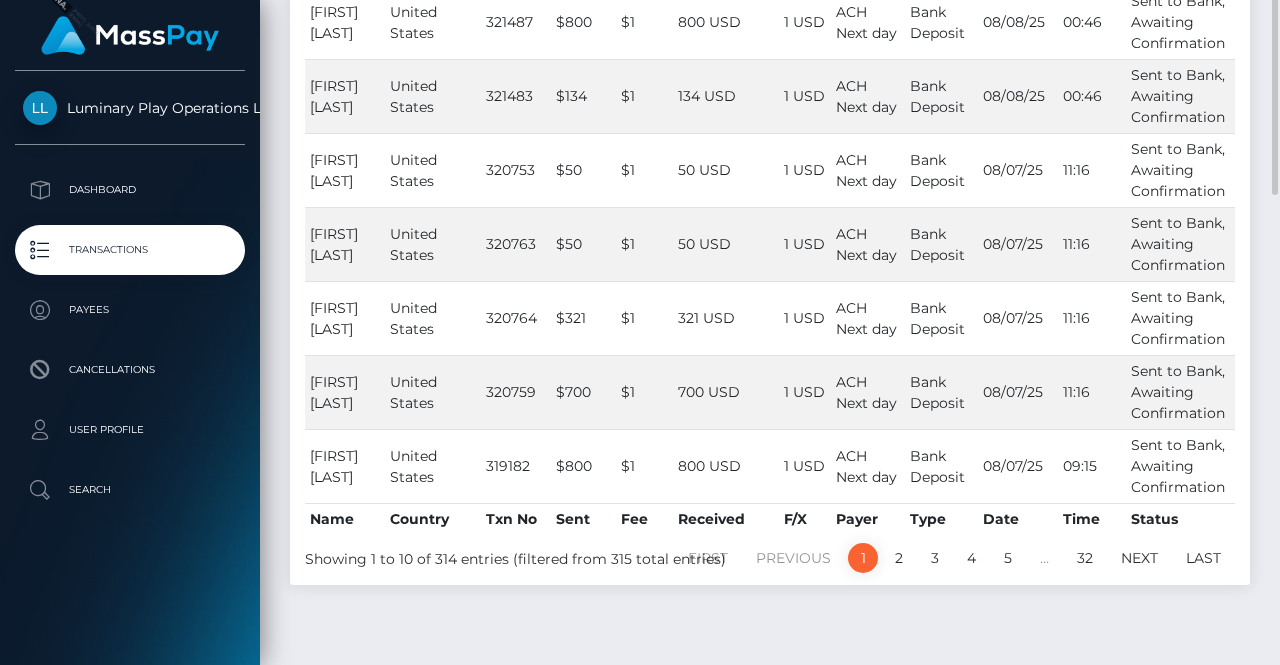 scroll, scrollTop: 634, scrollLeft: 0, axis: vertical 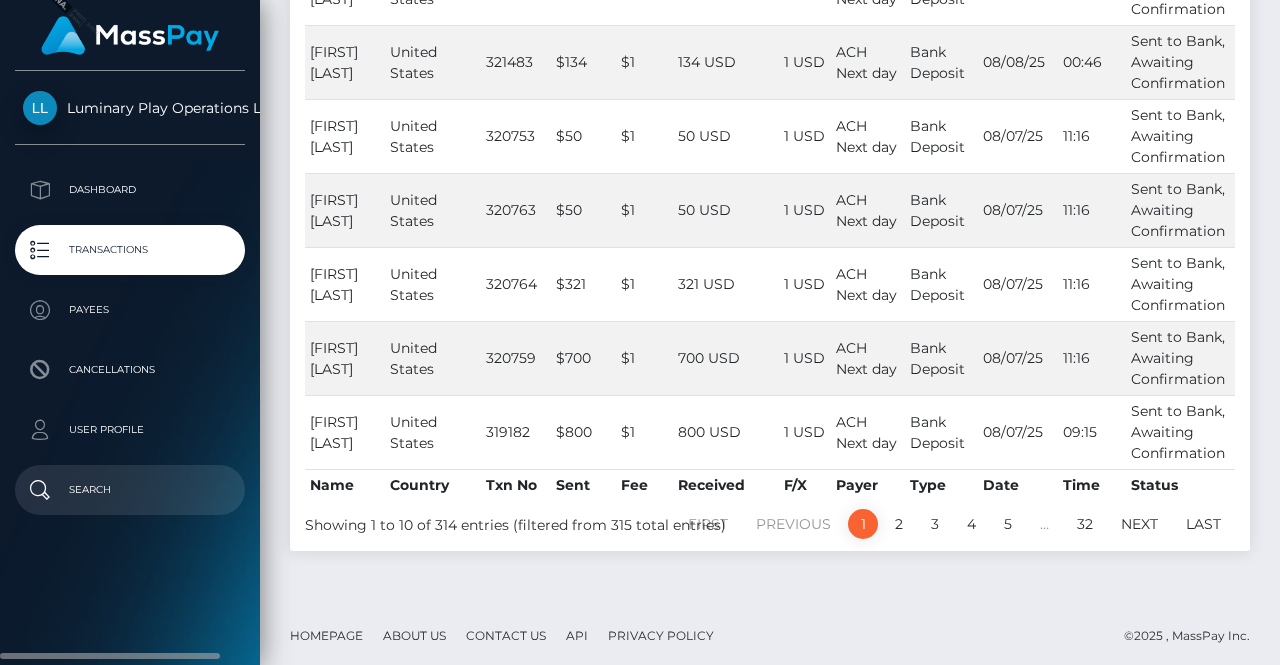 click on "Search" at bounding box center (130, 490) 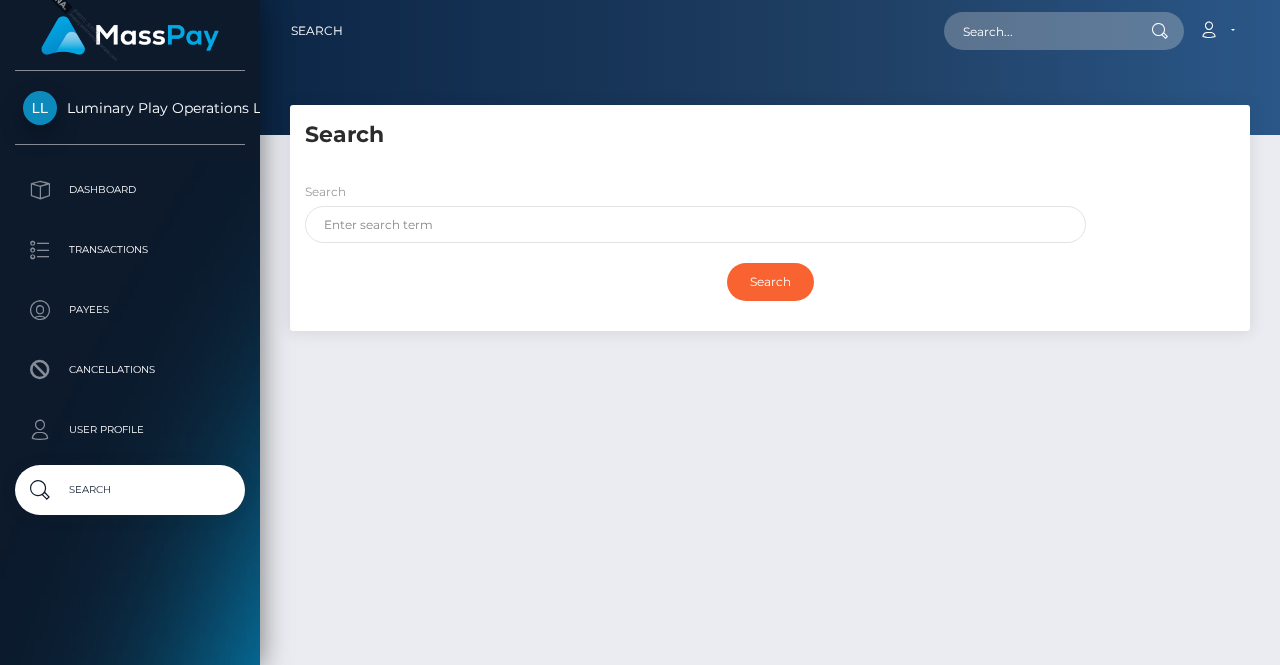 scroll, scrollTop: 0, scrollLeft: 0, axis: both 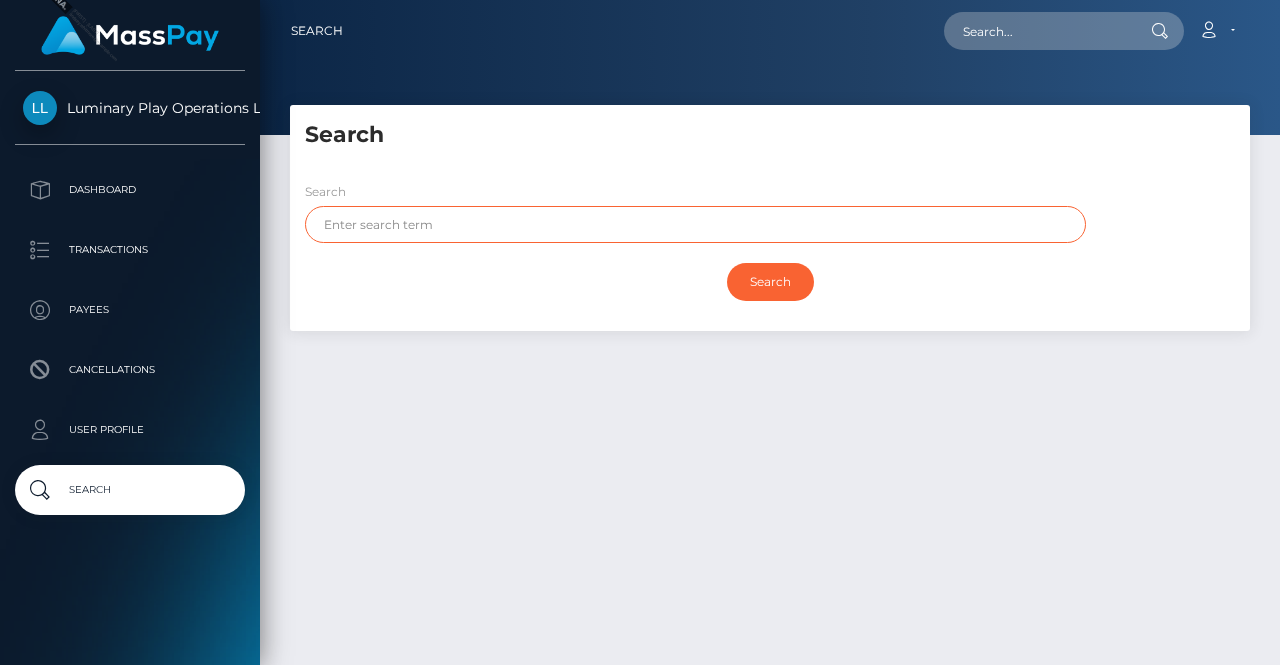click at bounding box center [695, 224] 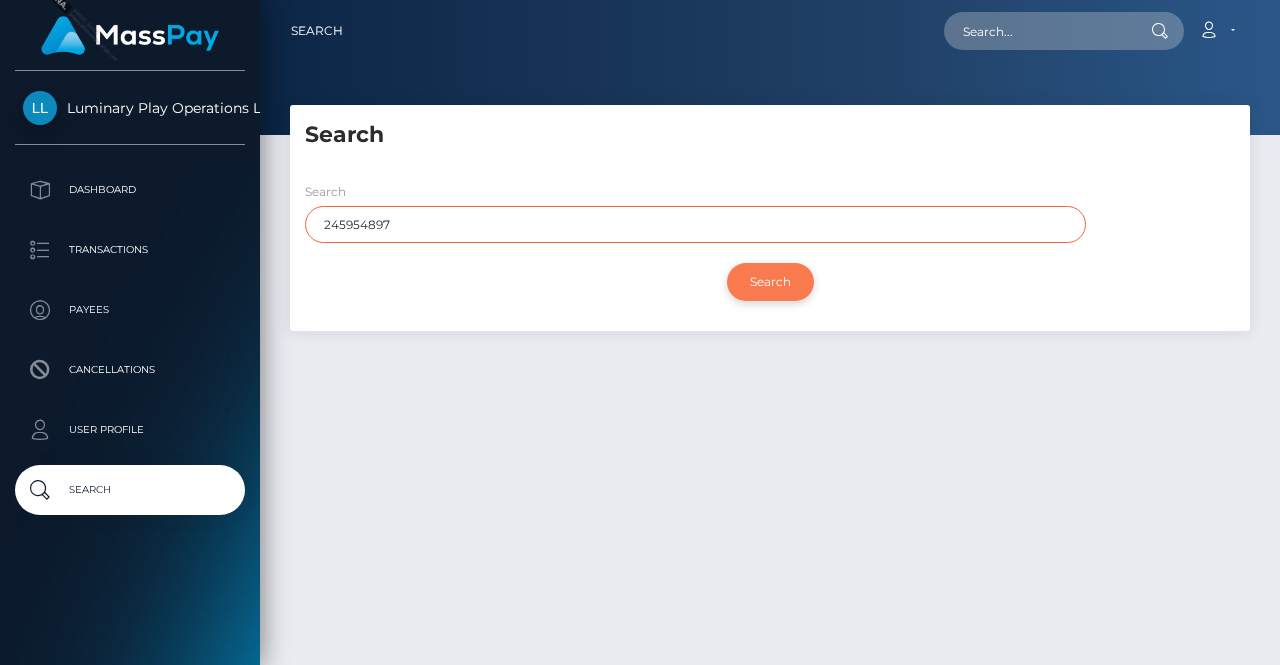 type on "245954897" 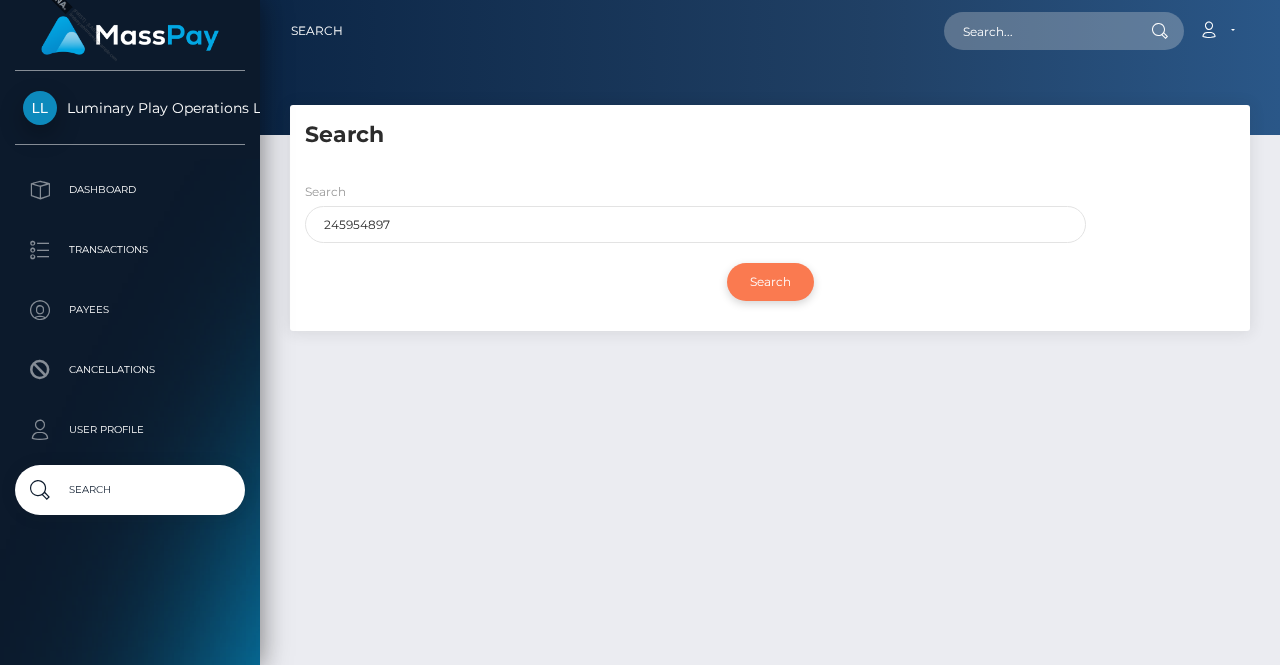 click on "Search" at bounding box center (770, 282) 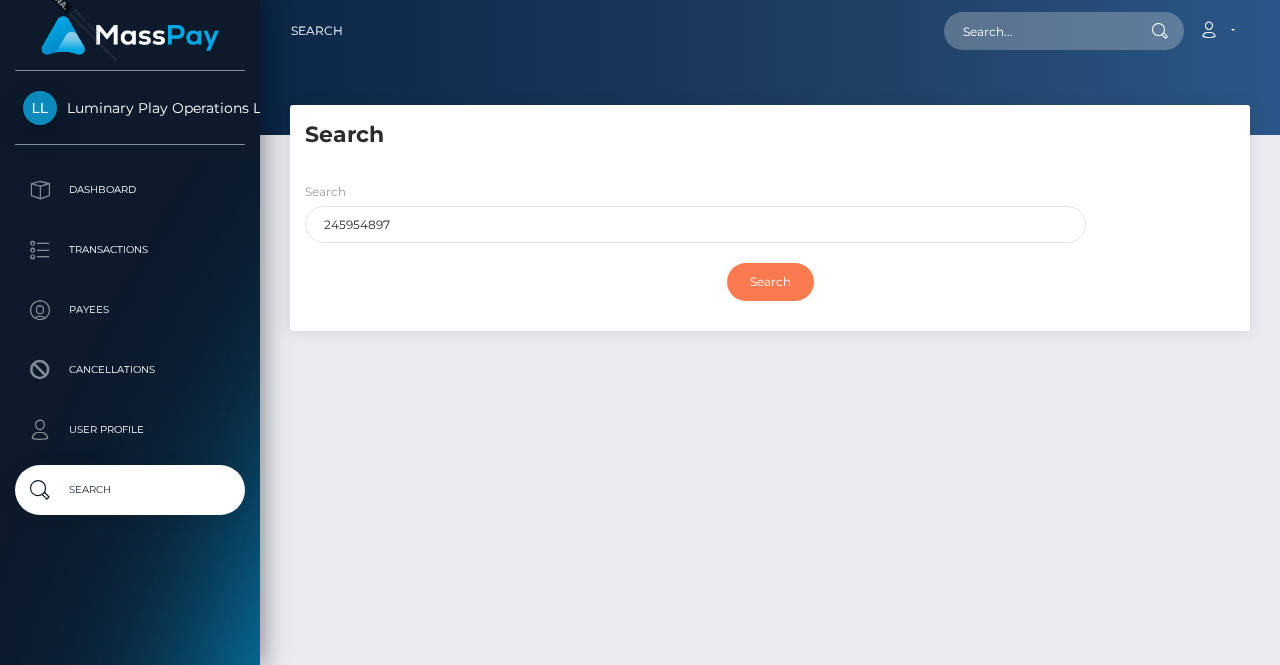 drag, startPoint x: 772, startPoint y: 277, endPoint x: 906, endPoint y: 408, distance: 187.39531 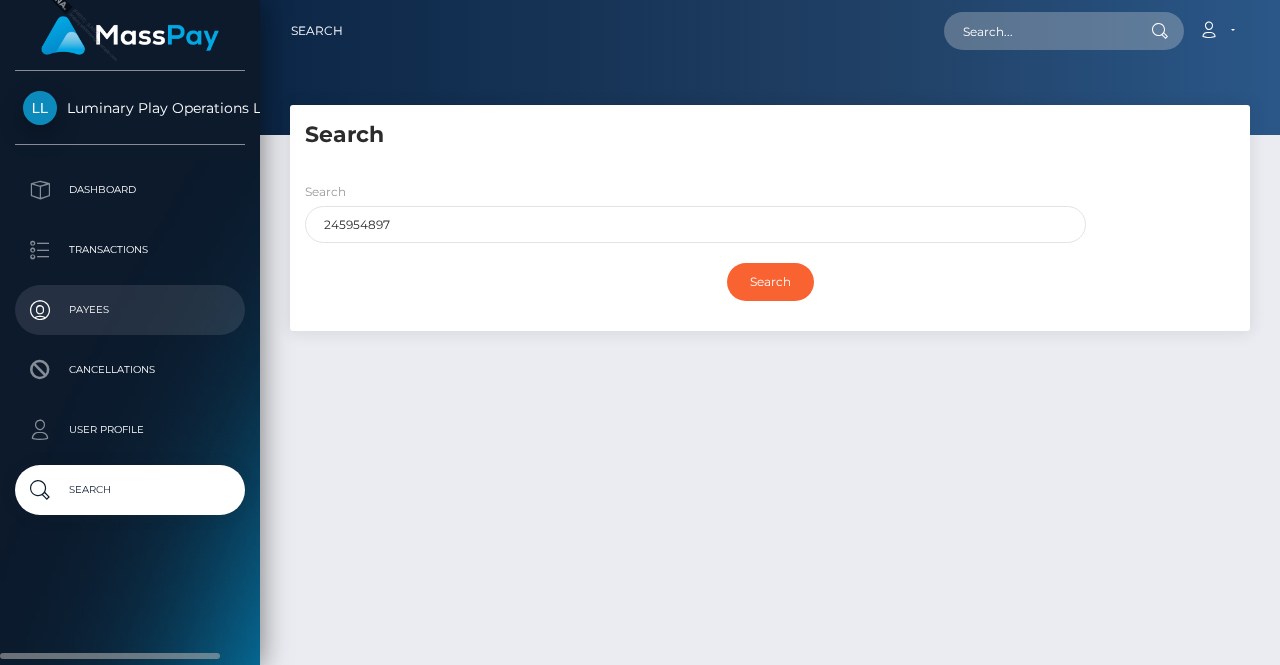 click on "Payees" at bounding box center [130, 310] 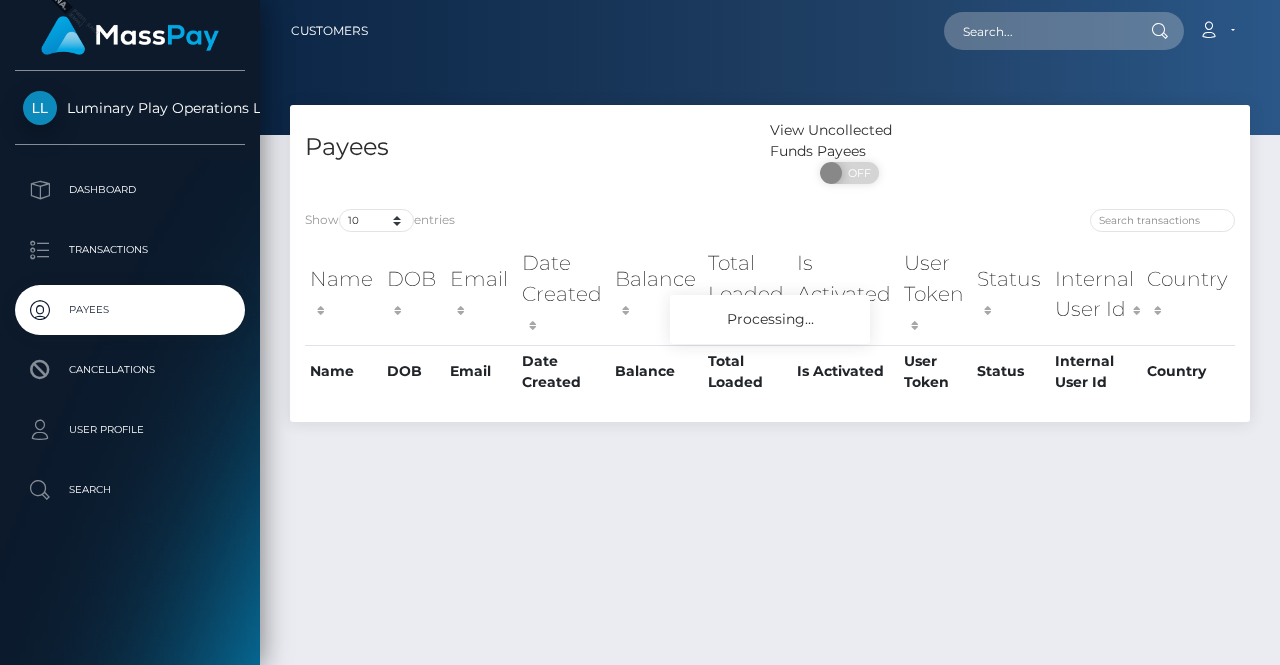 scroll, scrollTop: 0, scrollLeft: 0, axis: both 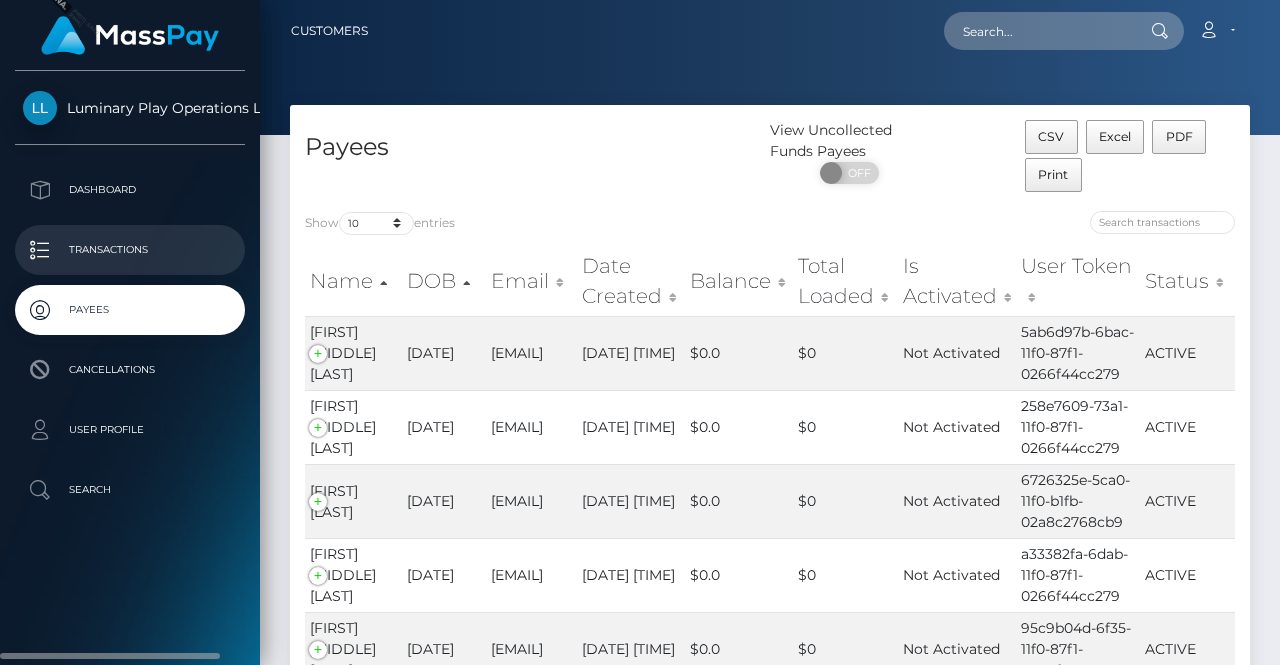 click on "Transactions" at bounding box center [130, 250] 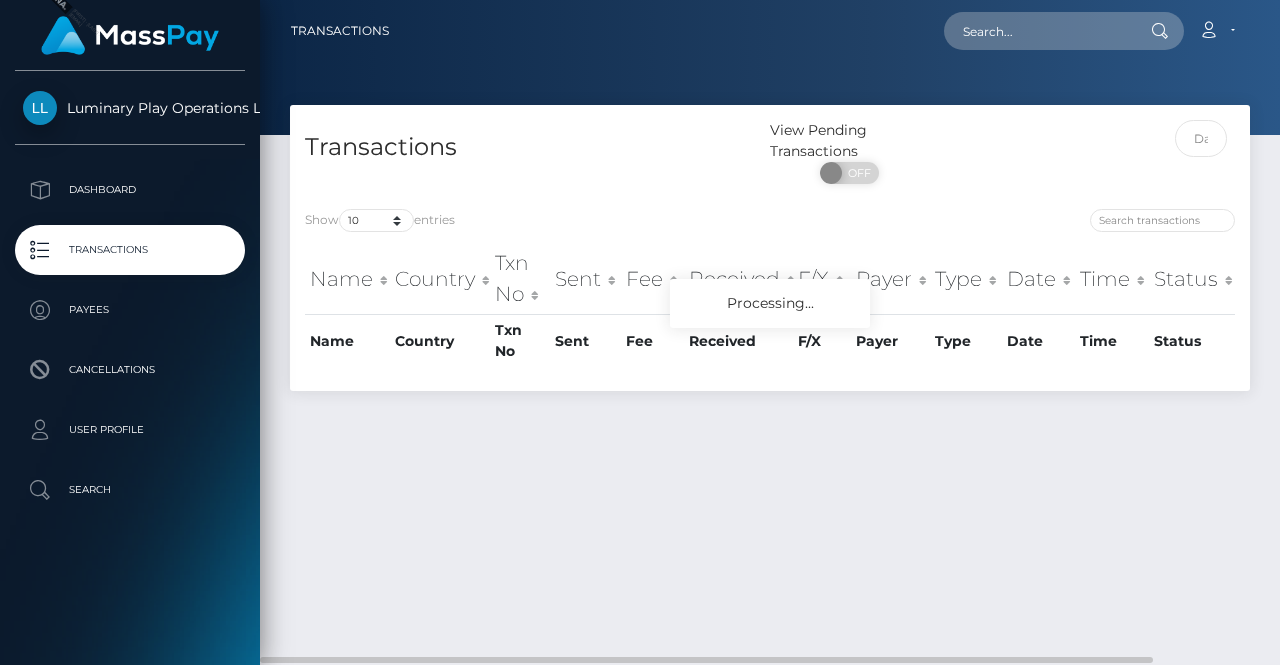 scroll, scrollTop: 0, scrollLeft: 0, axis: both 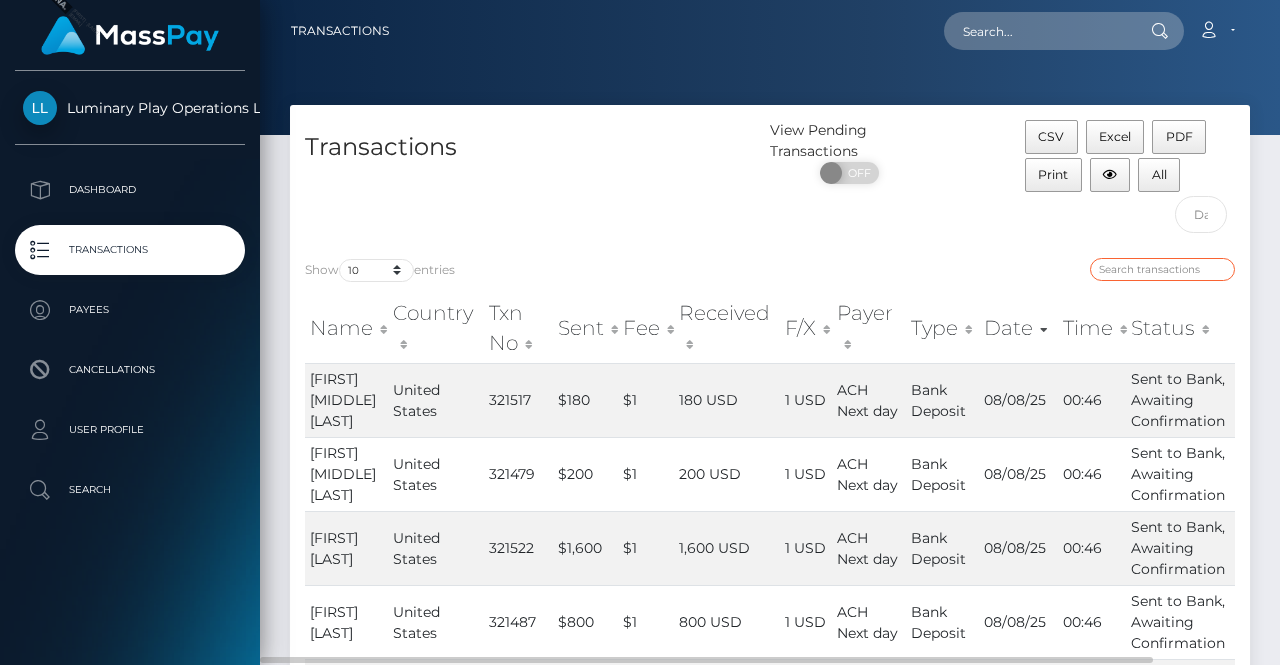 click at bounding box center [1162, 269] 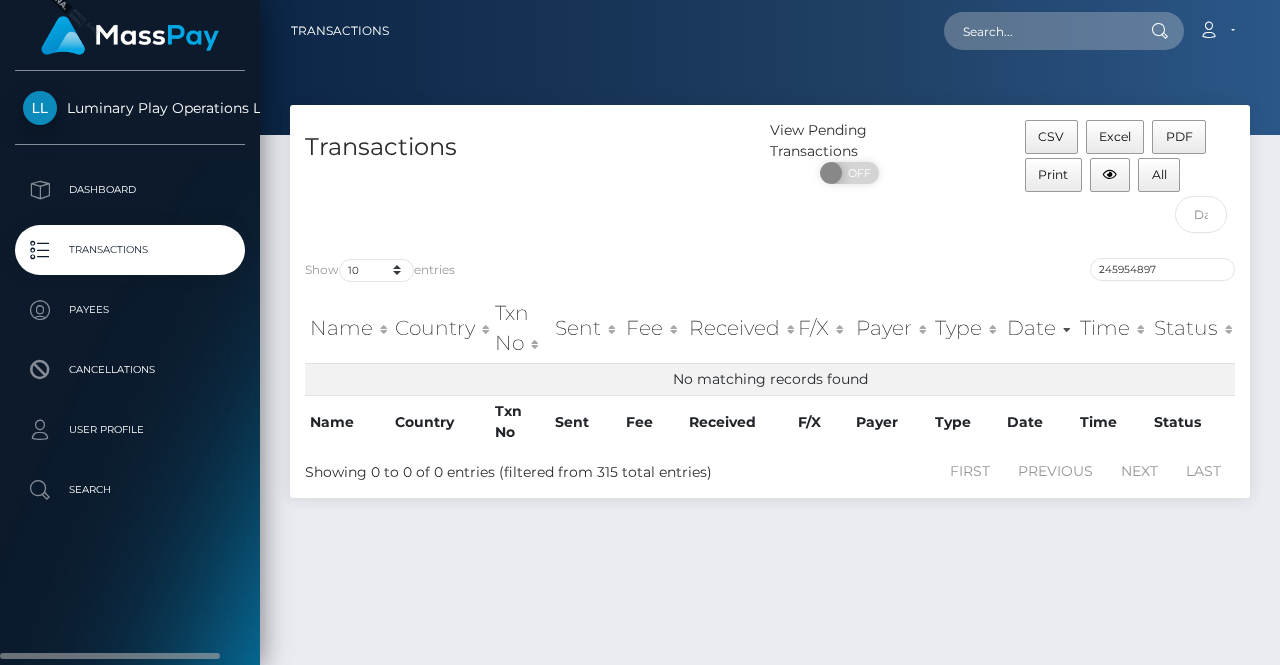 click on "Luminary Play Operations Limited" at bounding box center [130, 108] 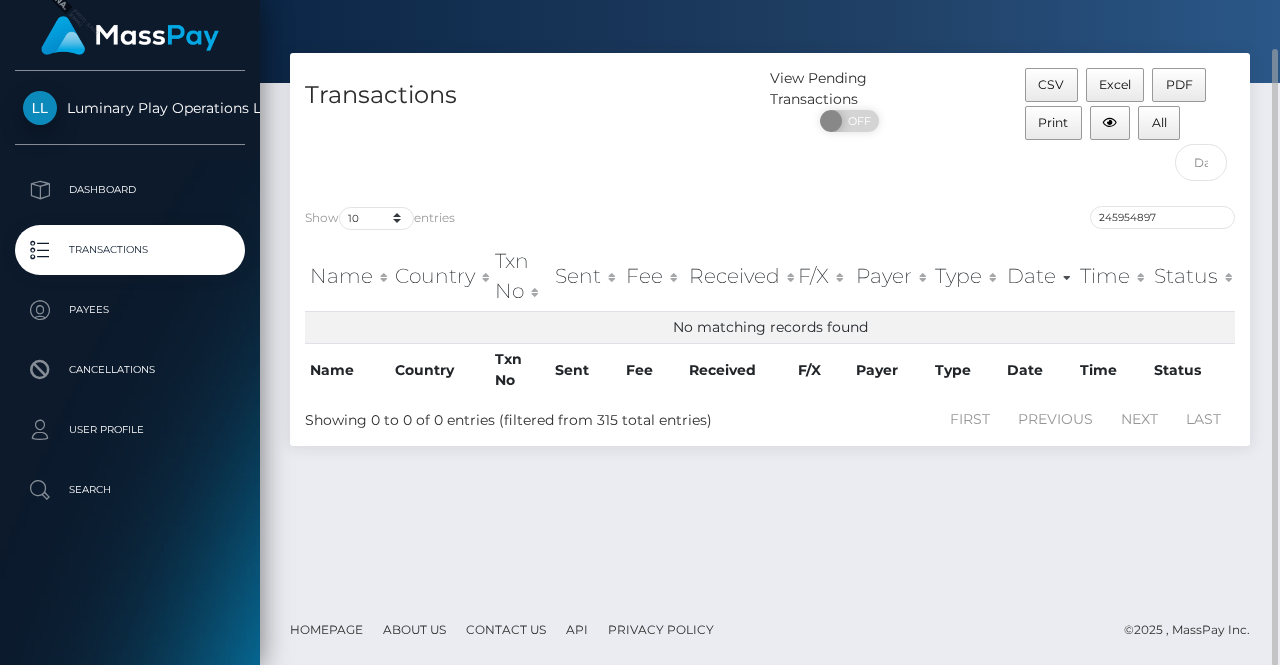 scroll, scrollTop: 0, scrollLeft: 0, axis: both 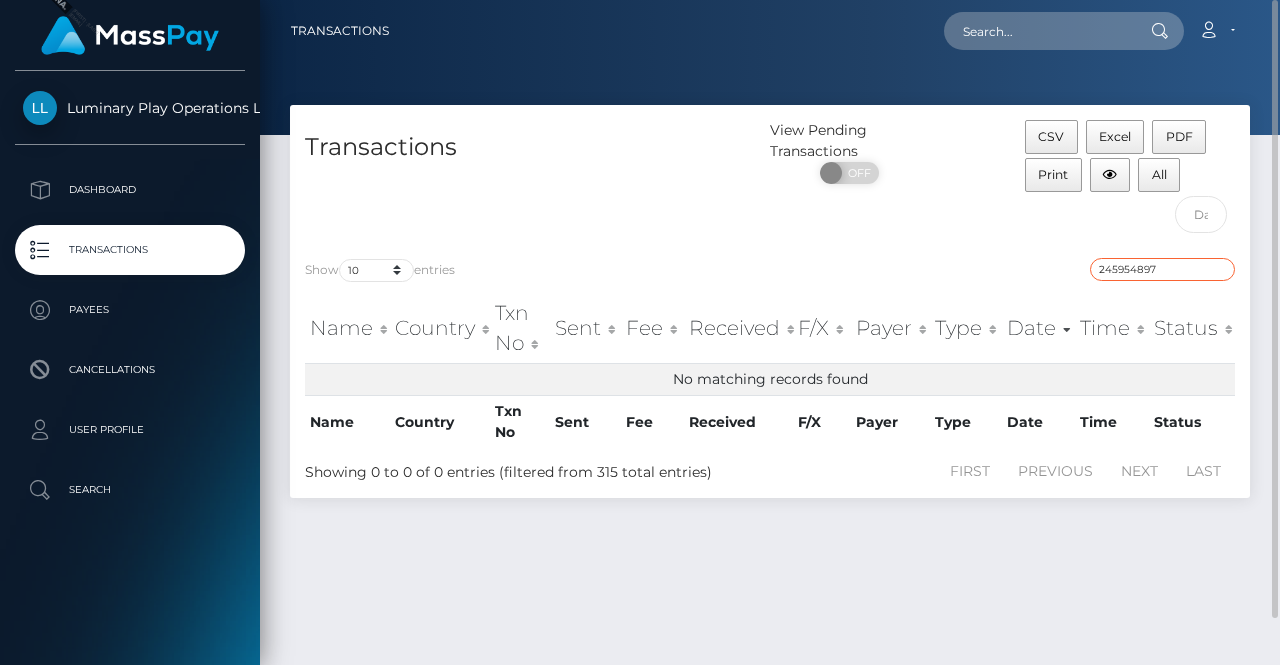 drag, startPoint x: 1163, startPoint y: 269, endPoint x: 1078, endPoint y: 264, distance: 85.146935 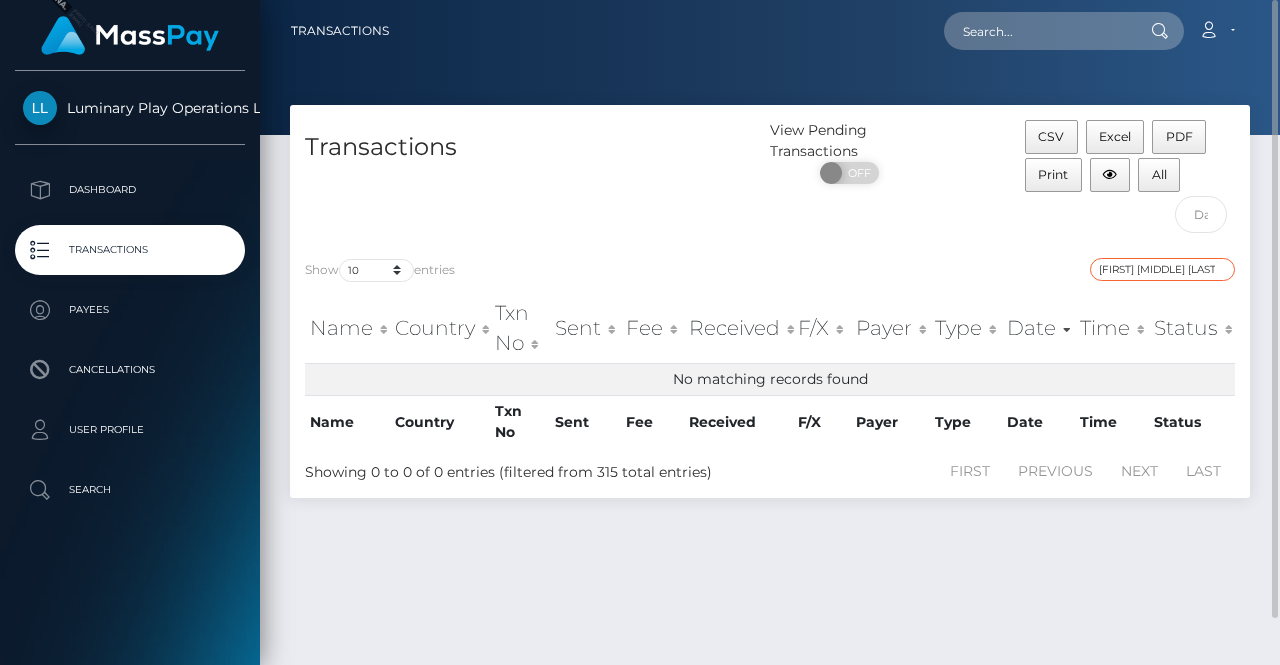 click on "HENRY C YIM" at bounding box center (1162, 269) 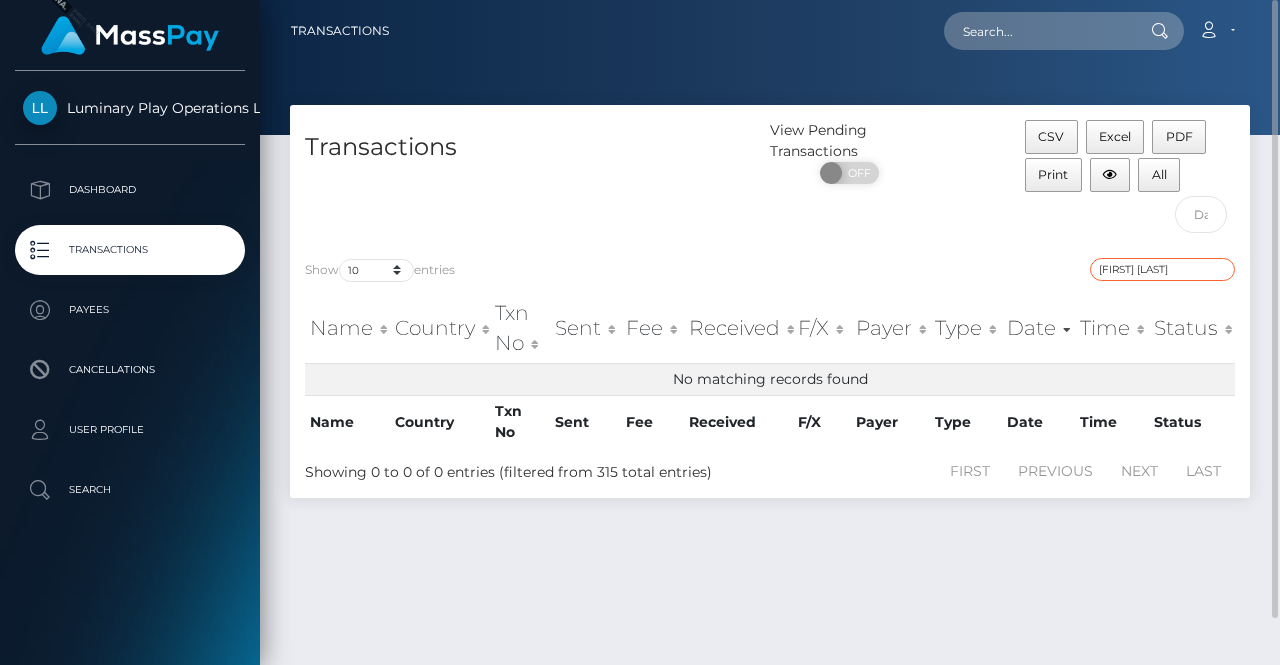 click on "HENRY YIM" at bounding box center [1162, 269] 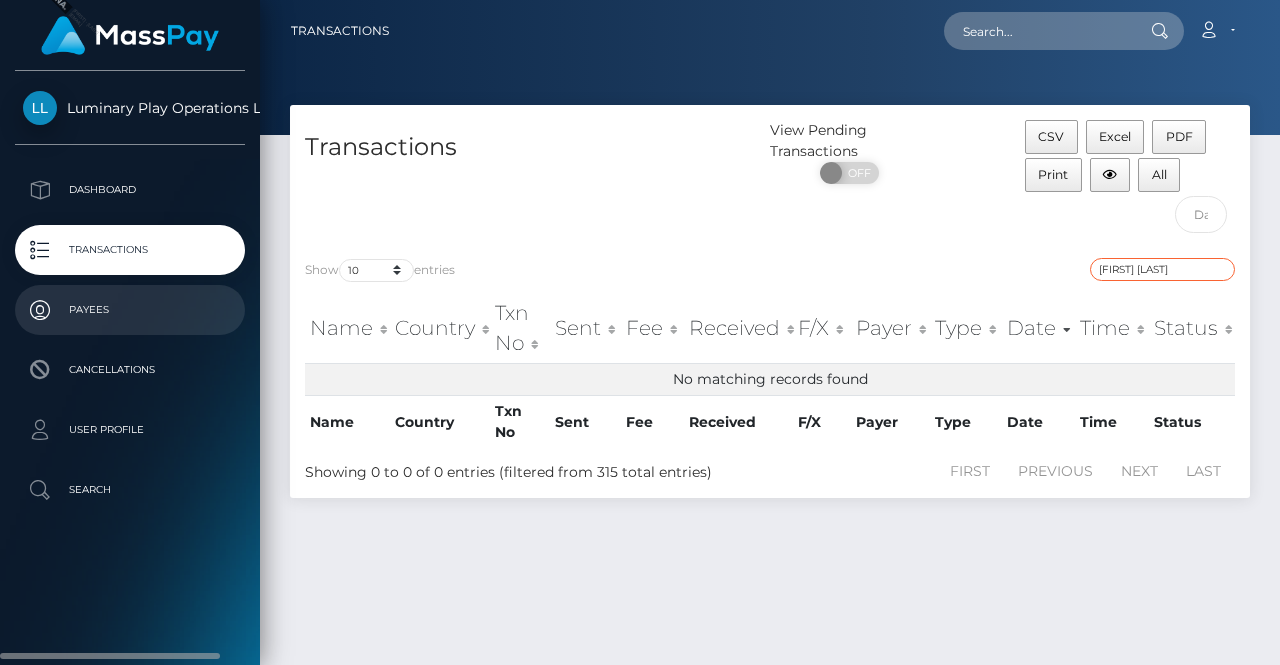 type on "HENRY YIM" 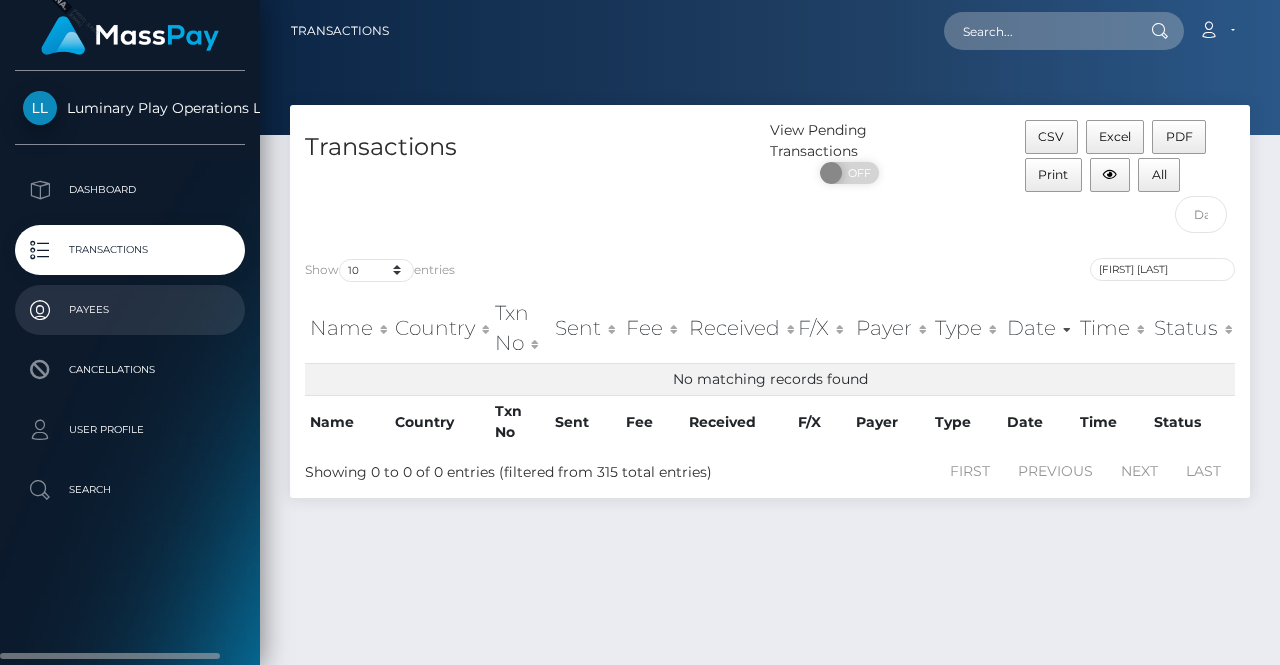 click on "Payees" at bounding box center (130, 310) 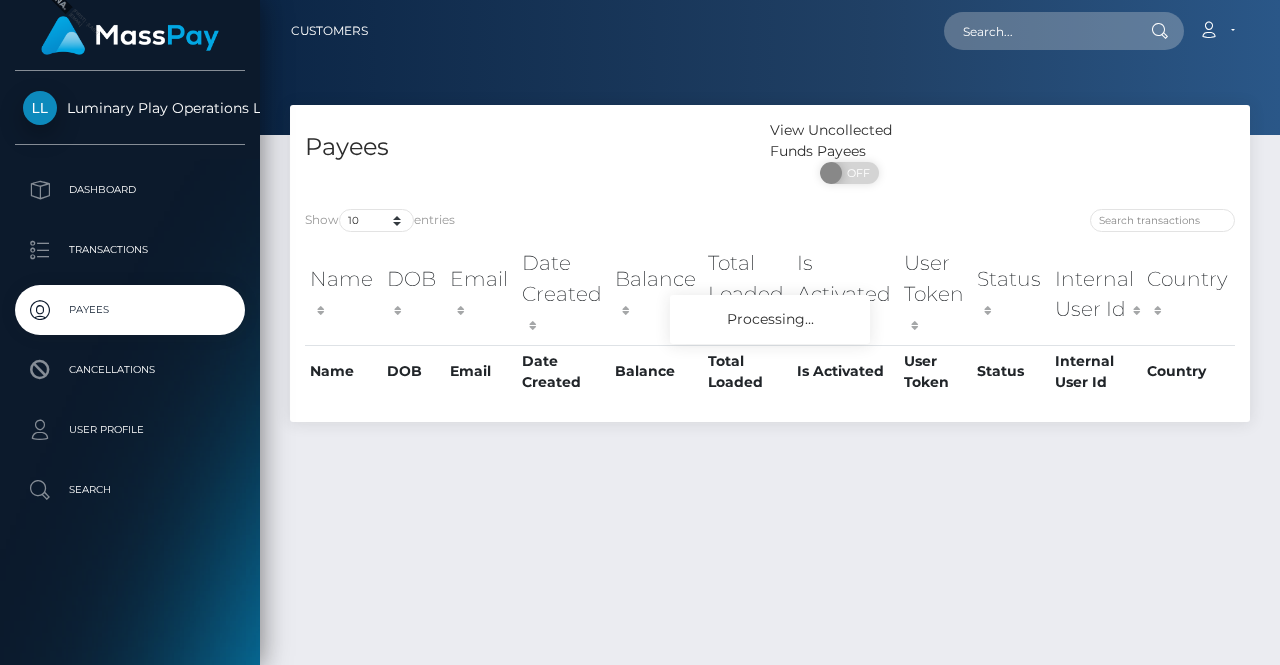 scroll, scrollTop: 0, scrollLeft: 0, axis: both 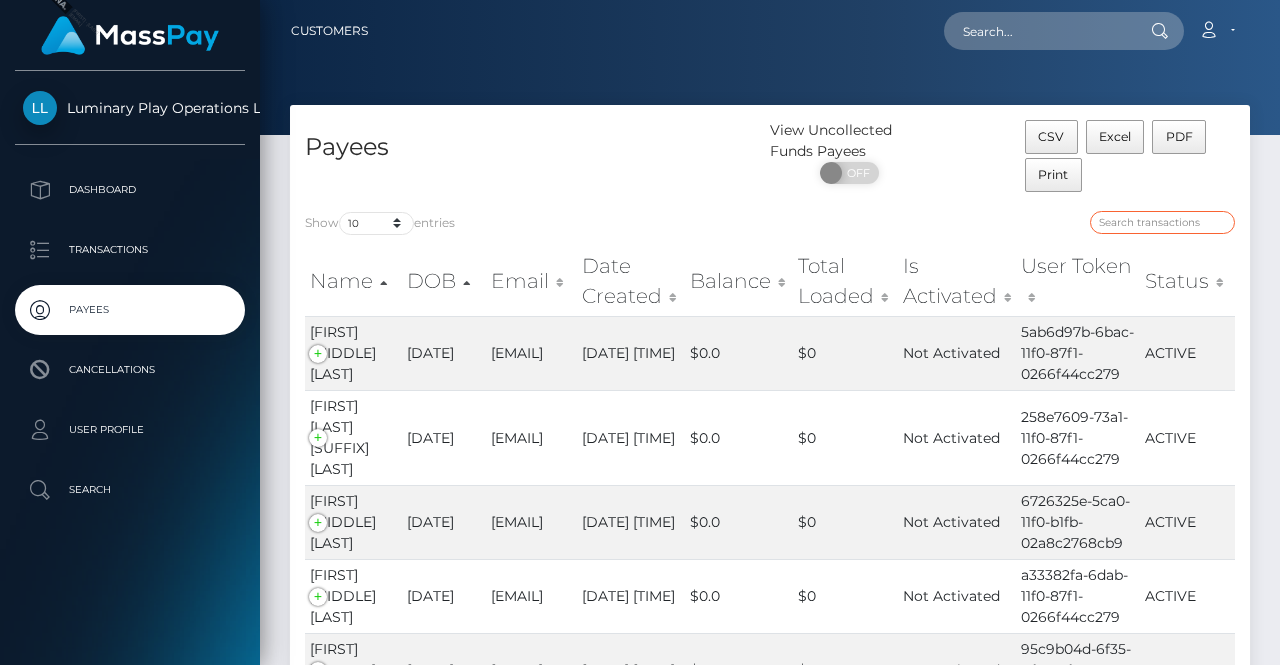 click at bounding box center [1162, 222] 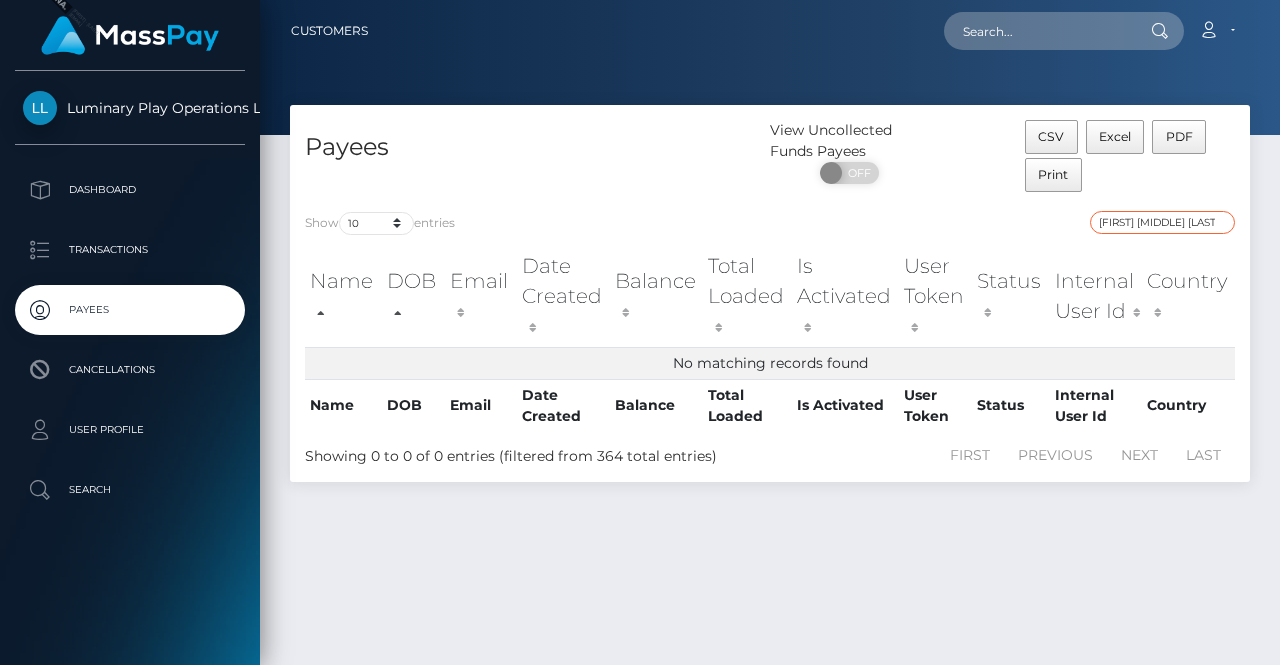 click on "HENRY C YIM" at bounding box center (1162, 222) 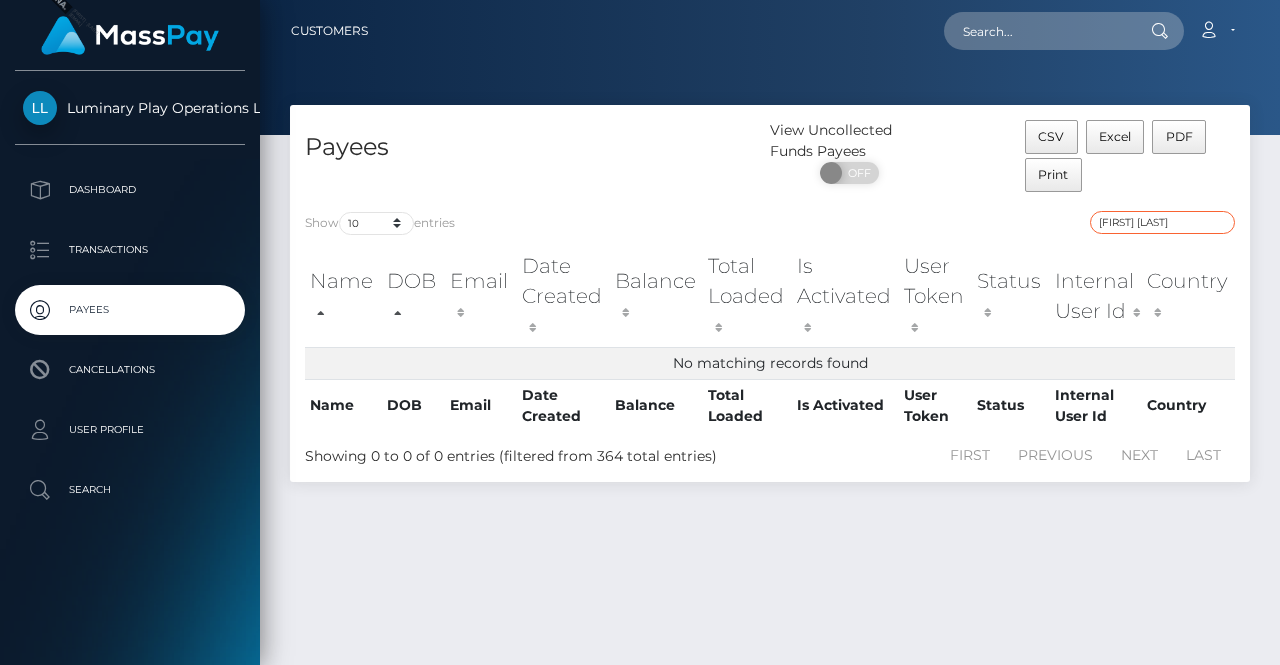 type on "HENRY YIM" 